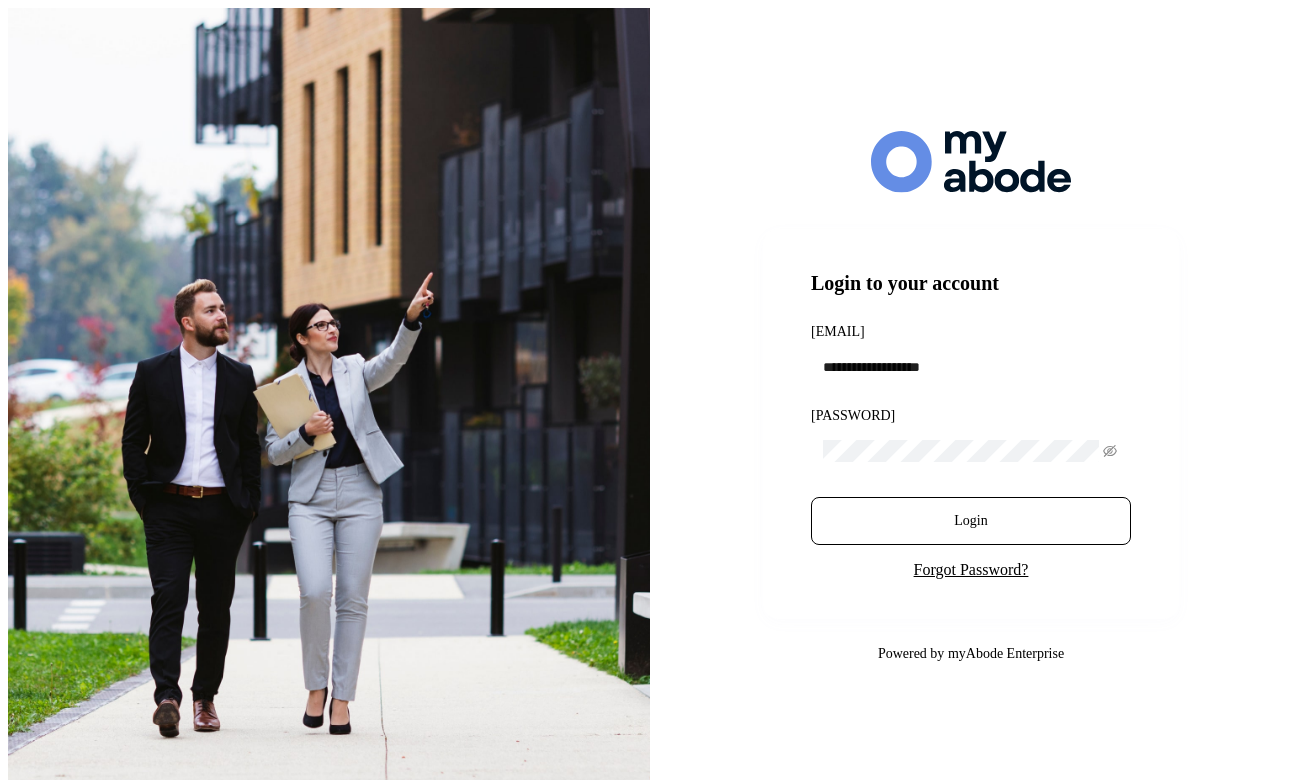 scroll, scrollTop: 0, scrollLeft: 0, axis: both 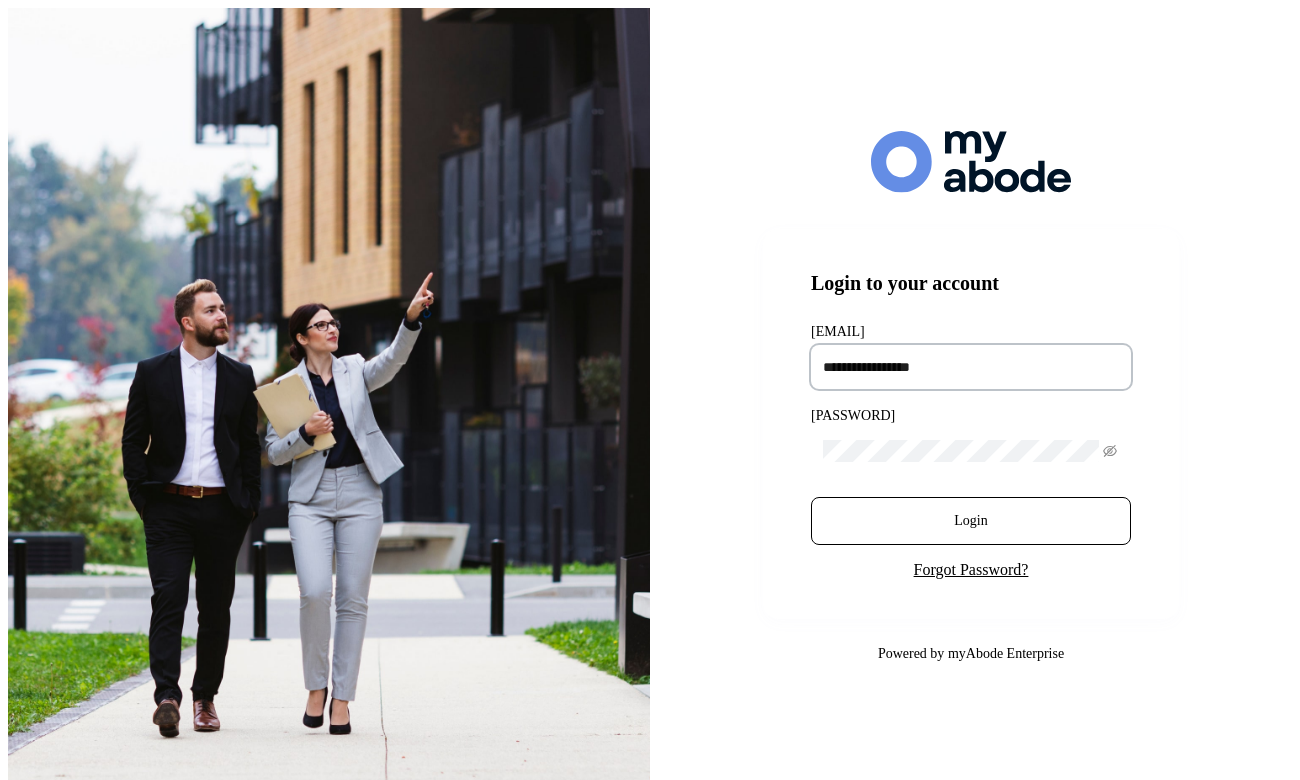 type on "**********" 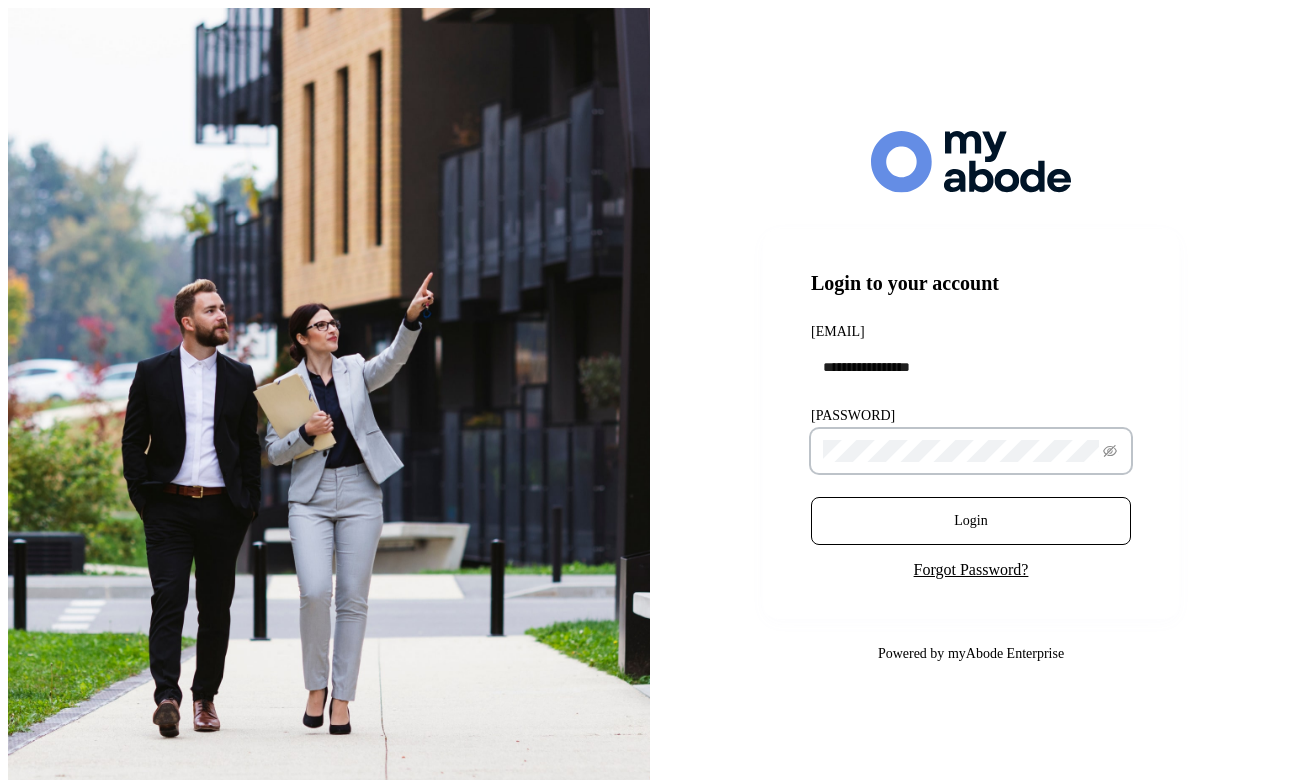 click on "Login" at bounding box center (971, 521) 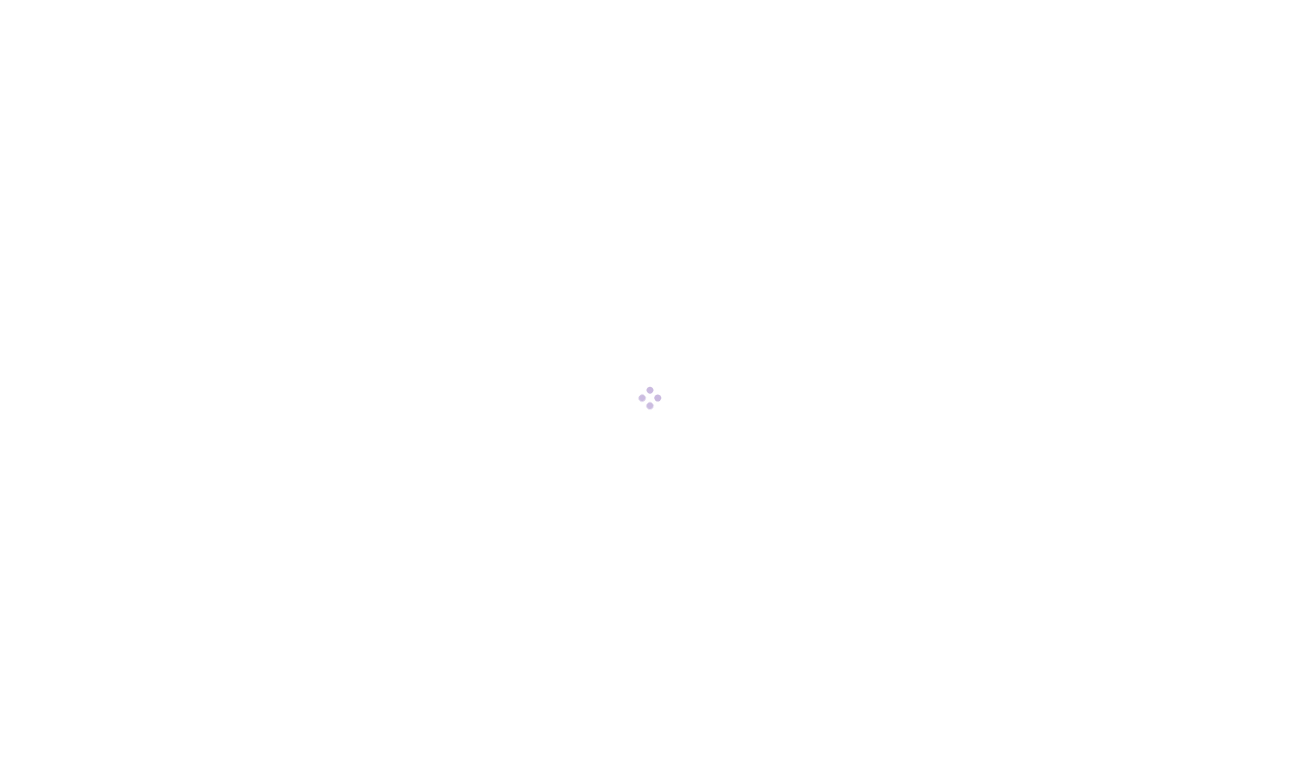 scroll, scrollTop: 0, scrollLeft: 0, axis: both 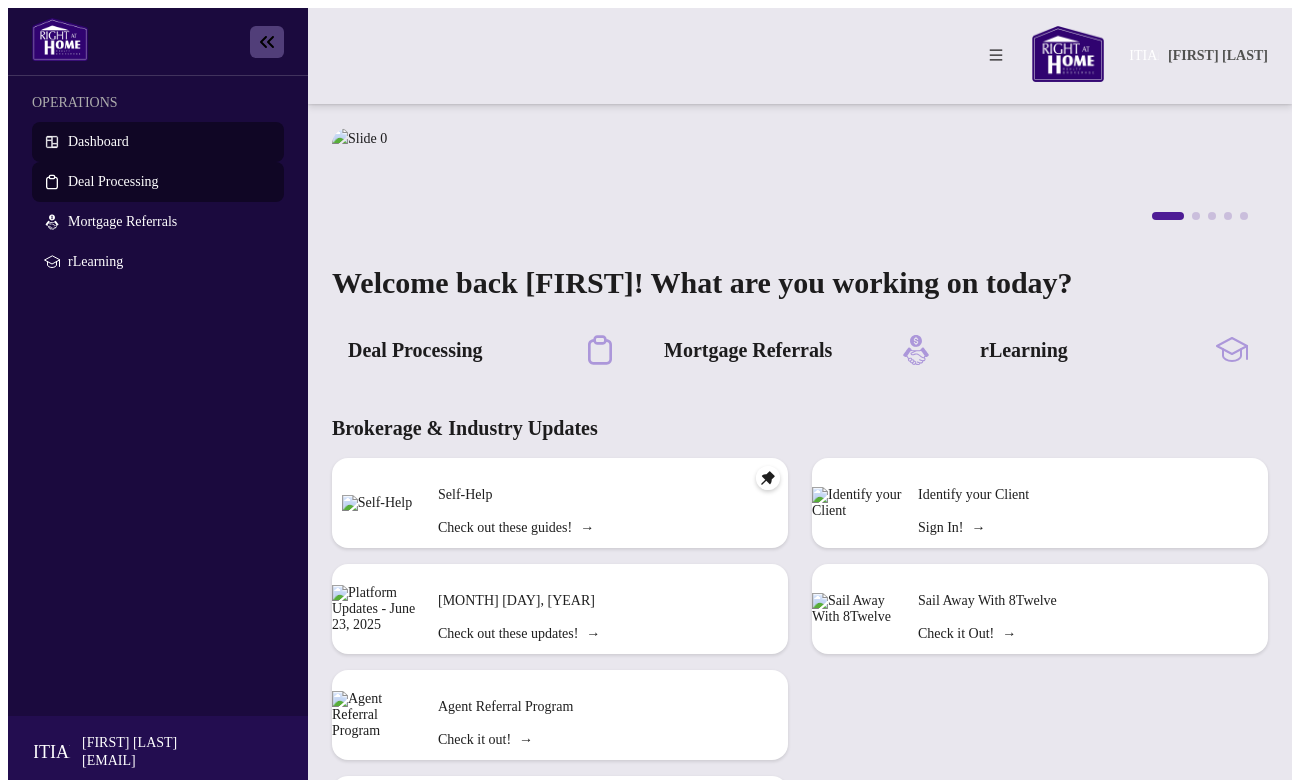 click on "Deal Processing" at bounding box center (113, 181) 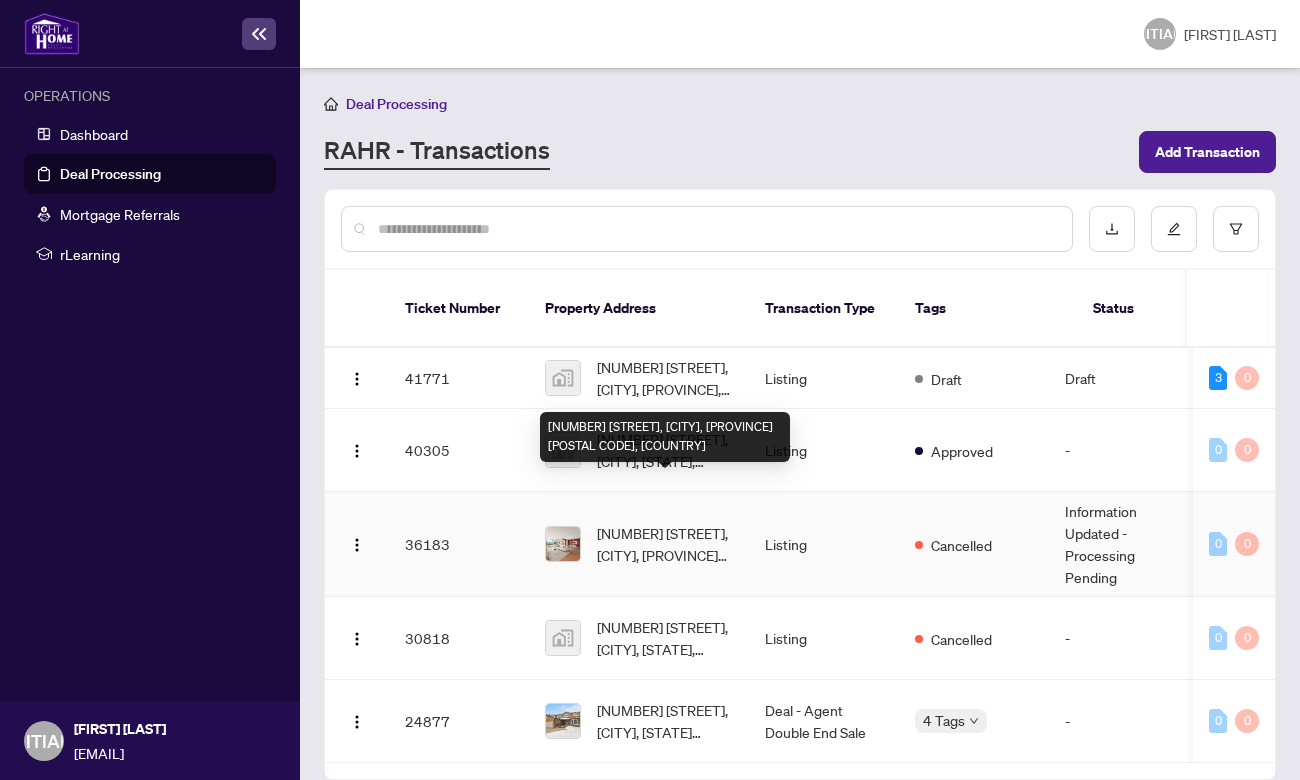 click on "[NUMBER] [STREET], [CITY], [PROVINCE] [POSTAL CODE], [COUNTRY]" at bounding box center [665, 544] 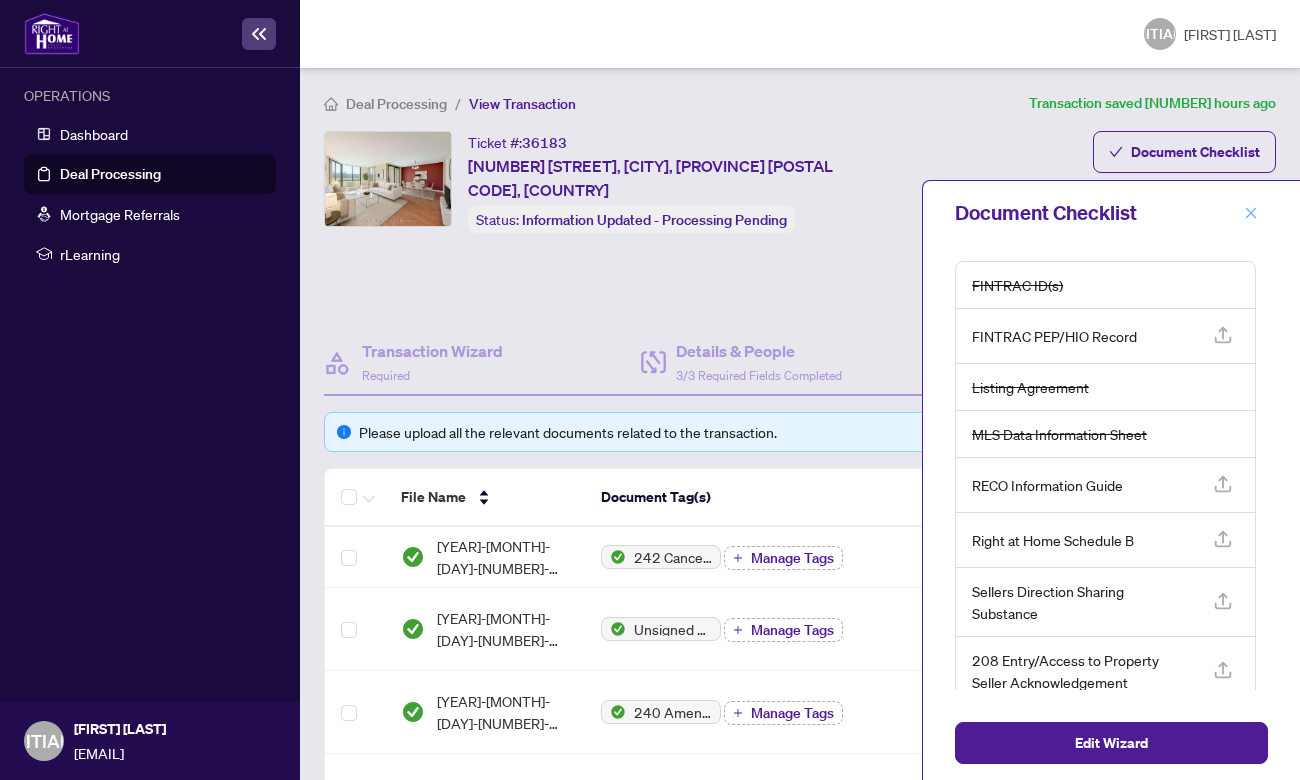 scroll, scrollTop: 197, scrollLeft: 0, axis: vertical 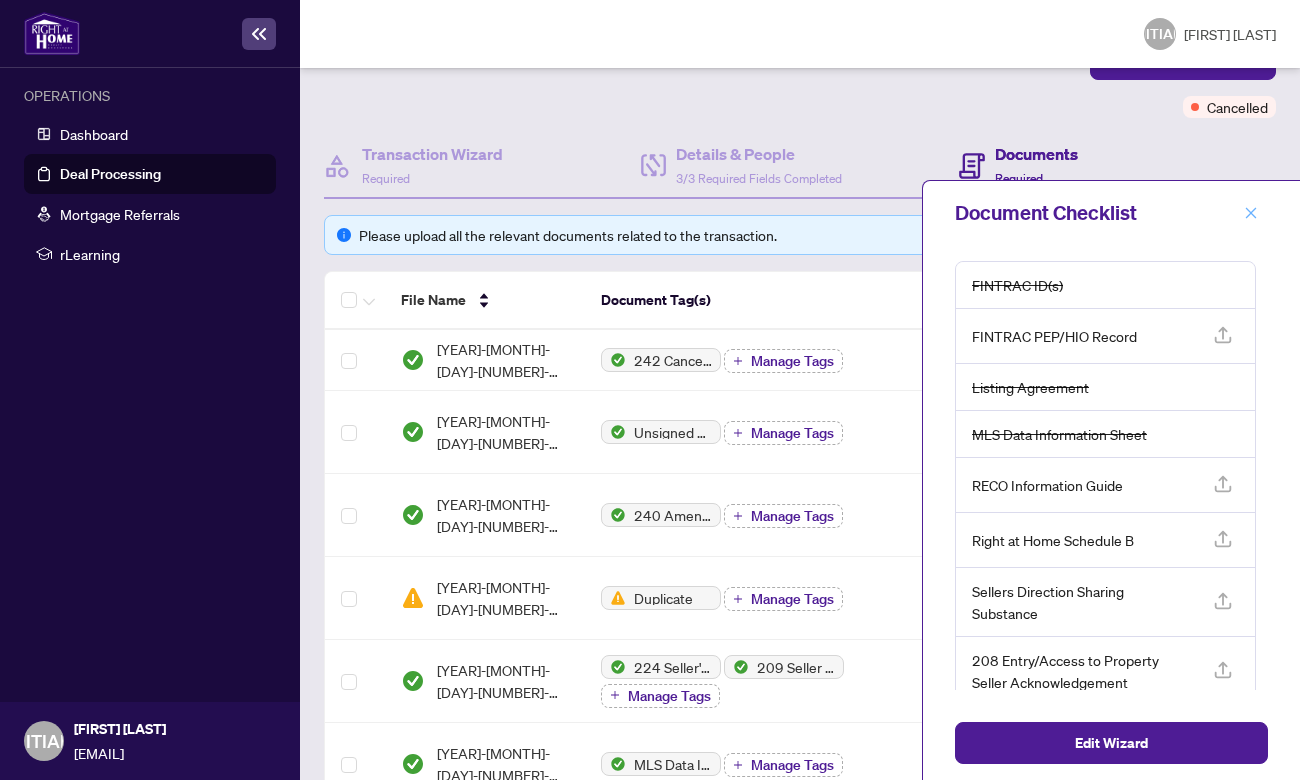 click at bounding box center [1251, 213] 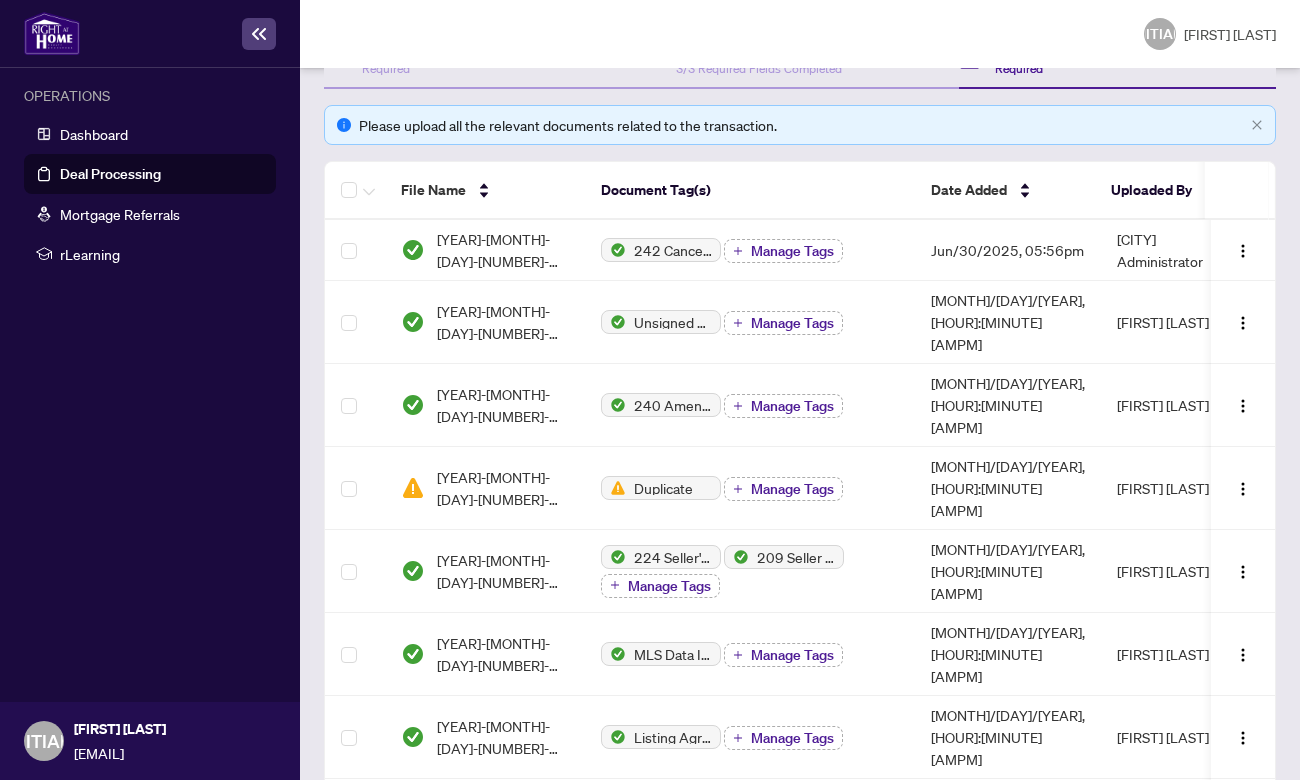 scroll, scrollTop: 313, scrollLeft: 0, axis: vertical 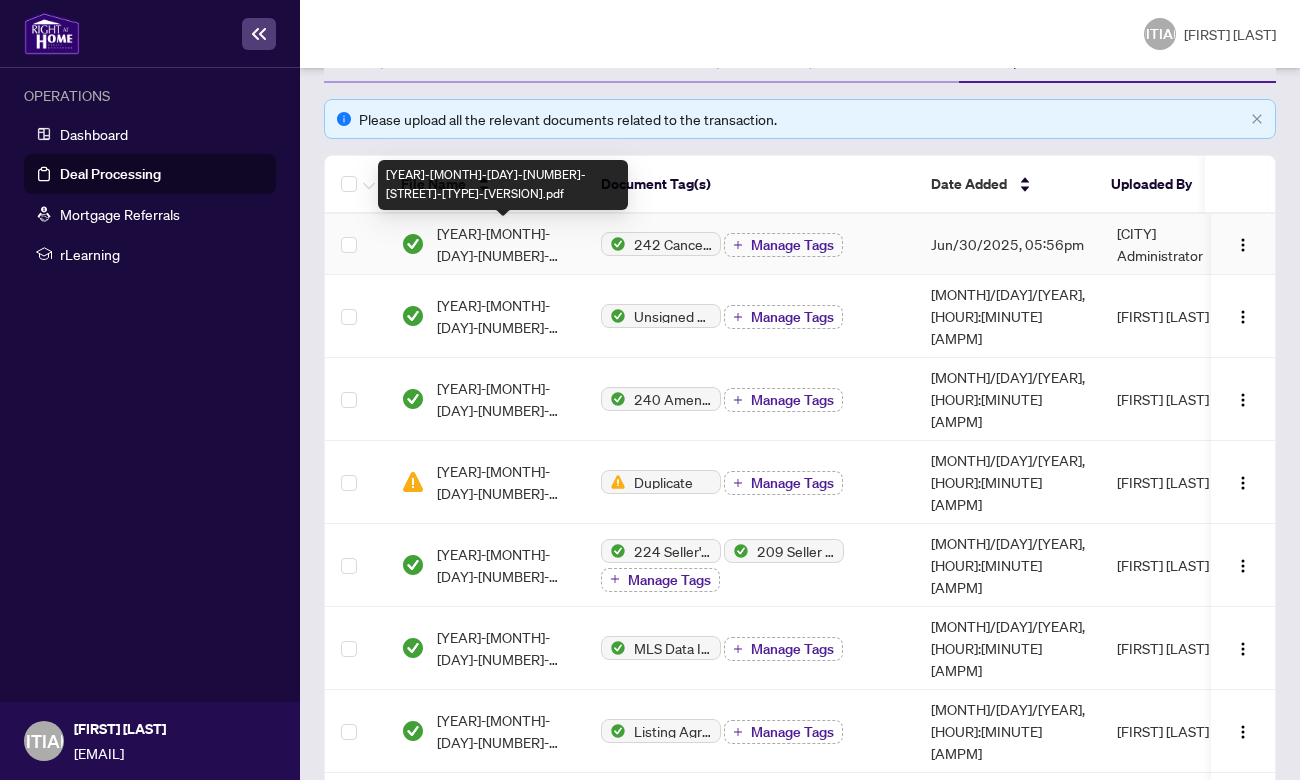 click on "[YEAR]-[MONTH]-[DAY]-[NUMBER]-[STREET]-[TYPE]-[VERSION].pdf" at bounding box center (503, 244) 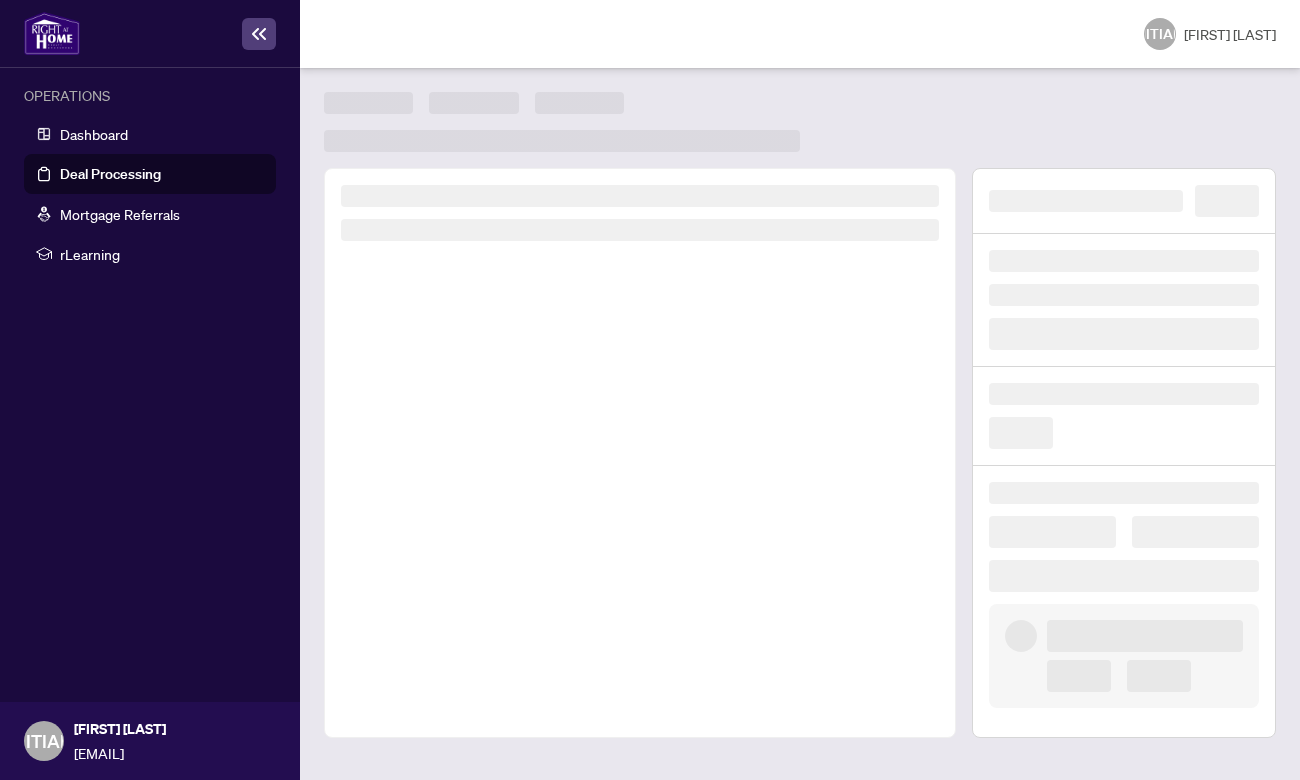 scroll, scrollTop: 0, scrollLeft: 0, axis: both 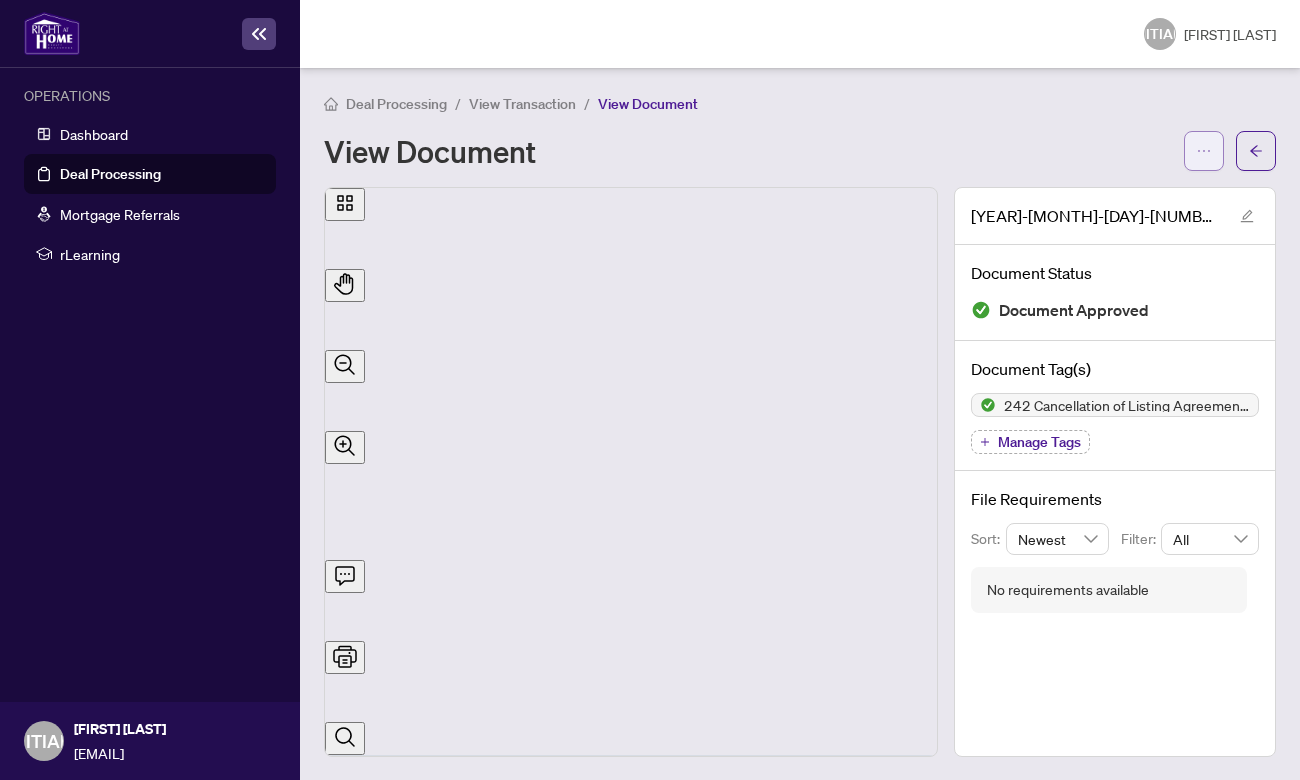 click at bounding box center [1204, 151] 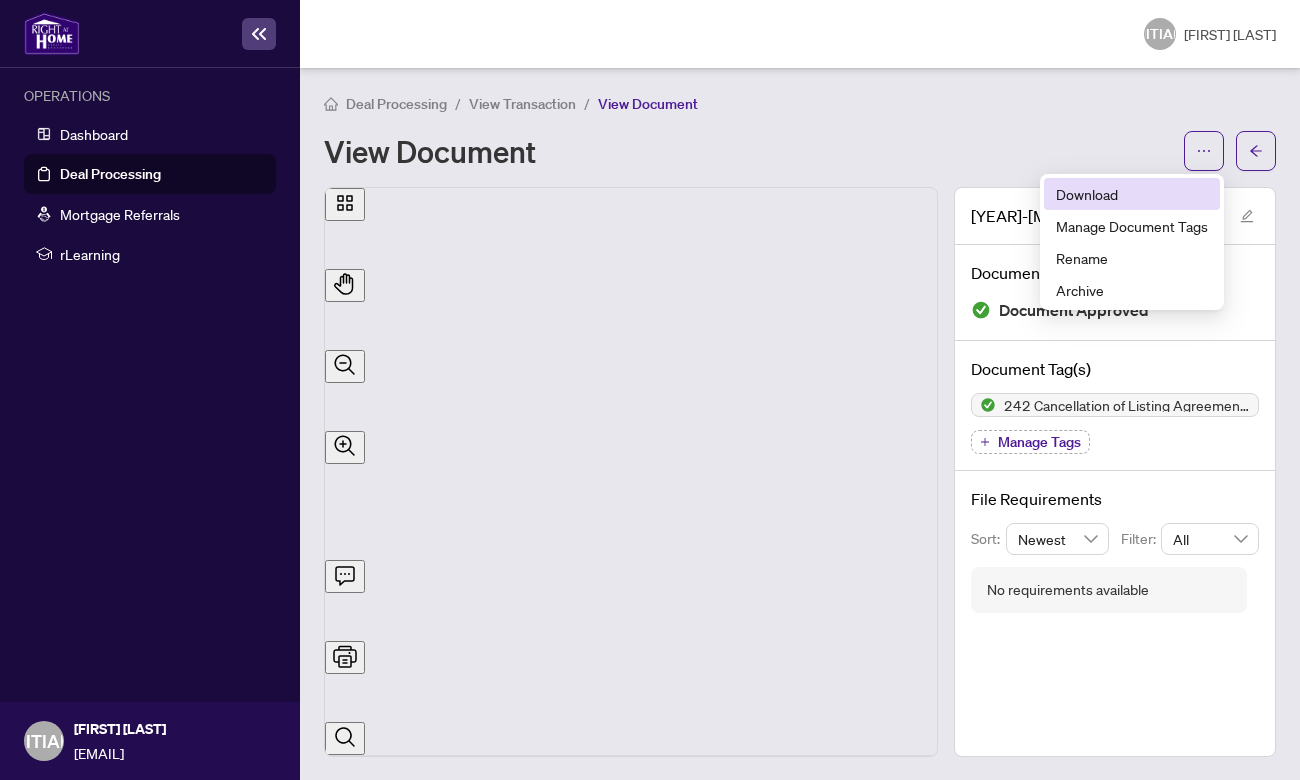 click on "Download" at bounding box center [1132, 194] 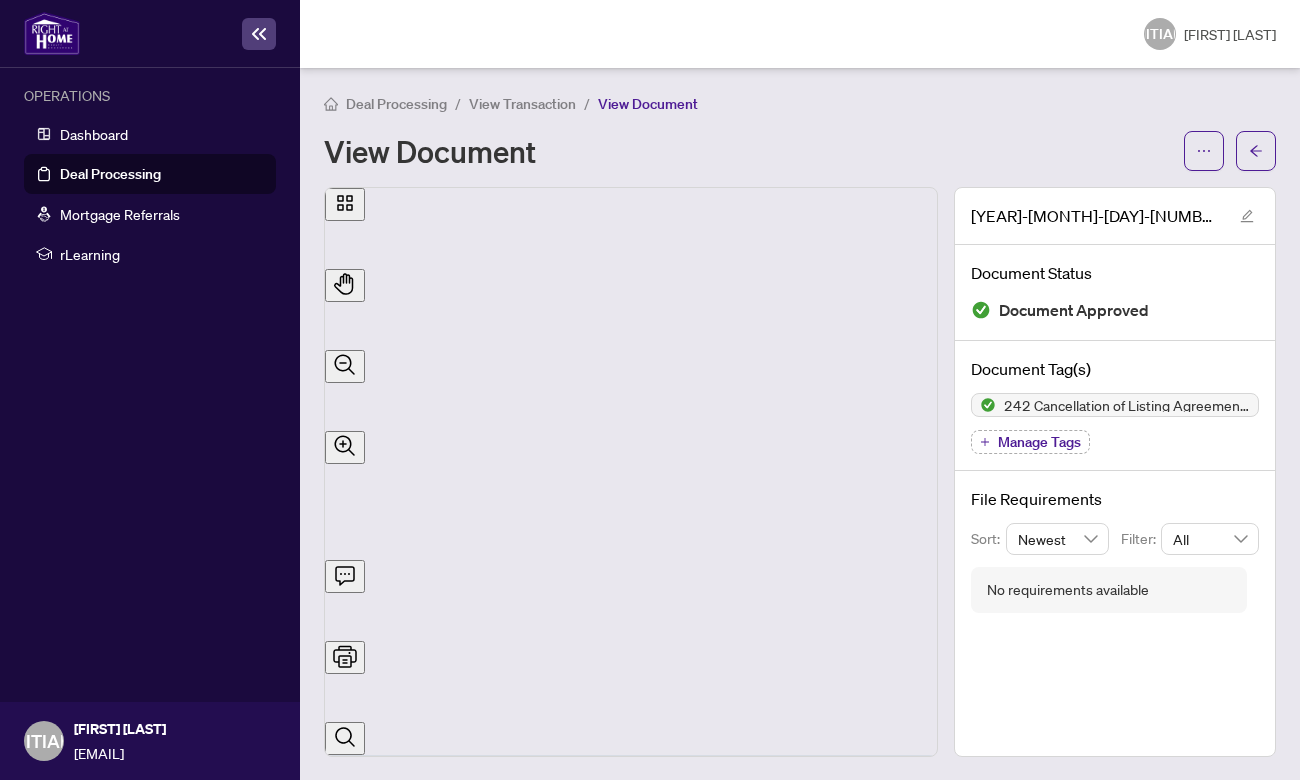 click on "View Transaction" at bounding box center (522, 104) 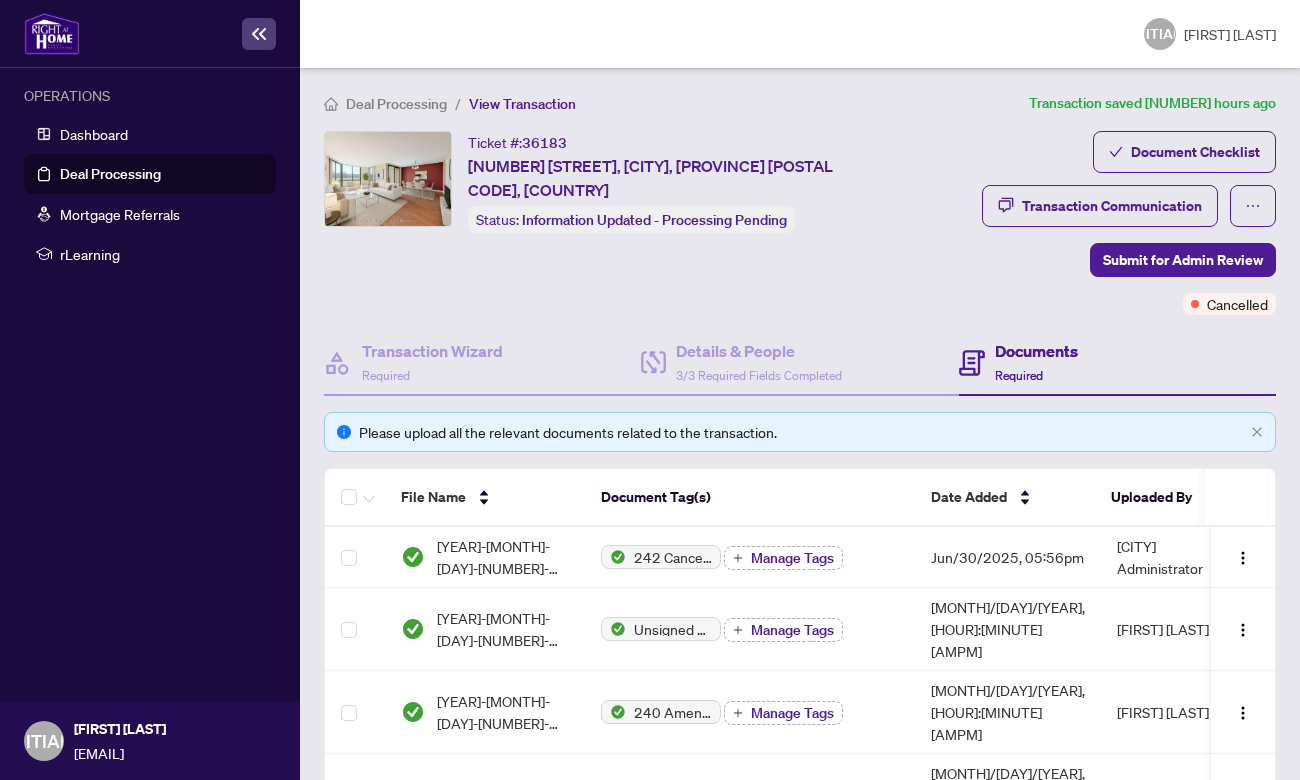 click on "Deal Processing" at bounding box center [396, 104] 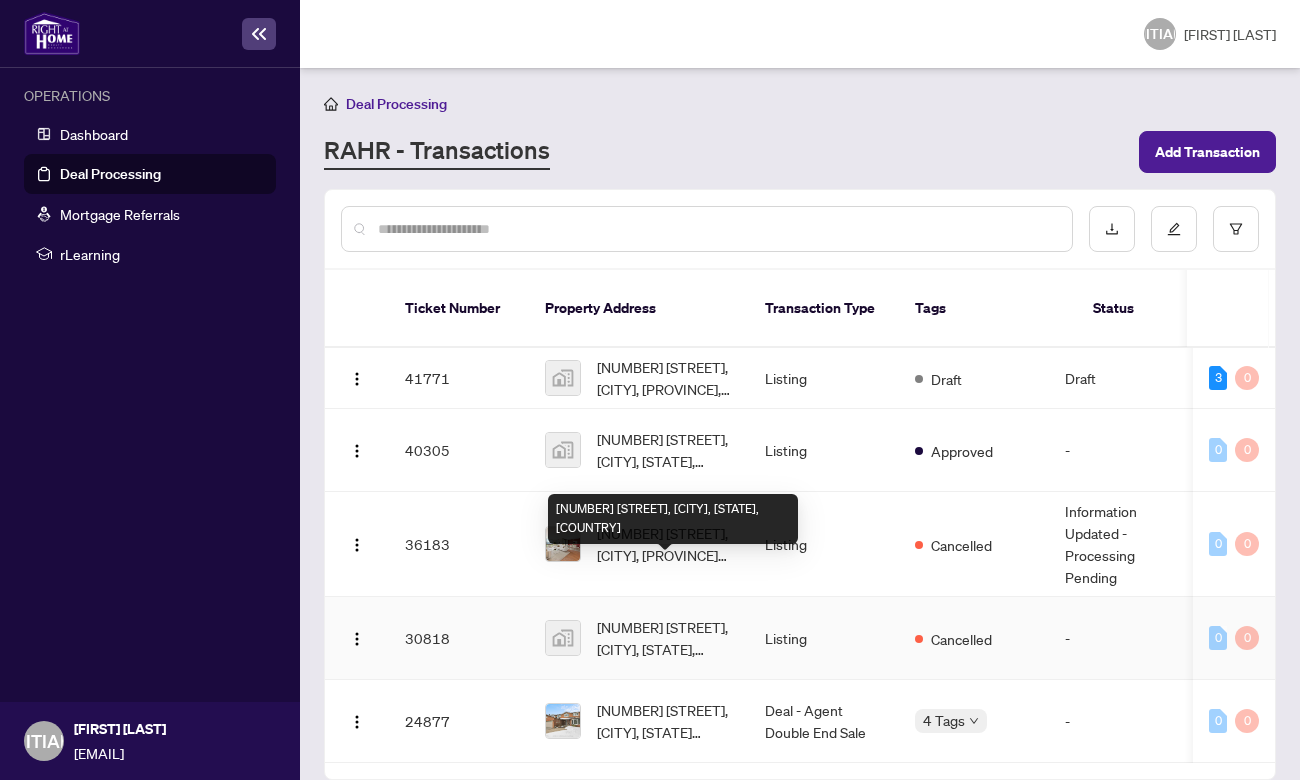 click on "[NUMBER] [STREET], [CITY], [STATE], [COUNTRY]" at bounding box center (665, 638) 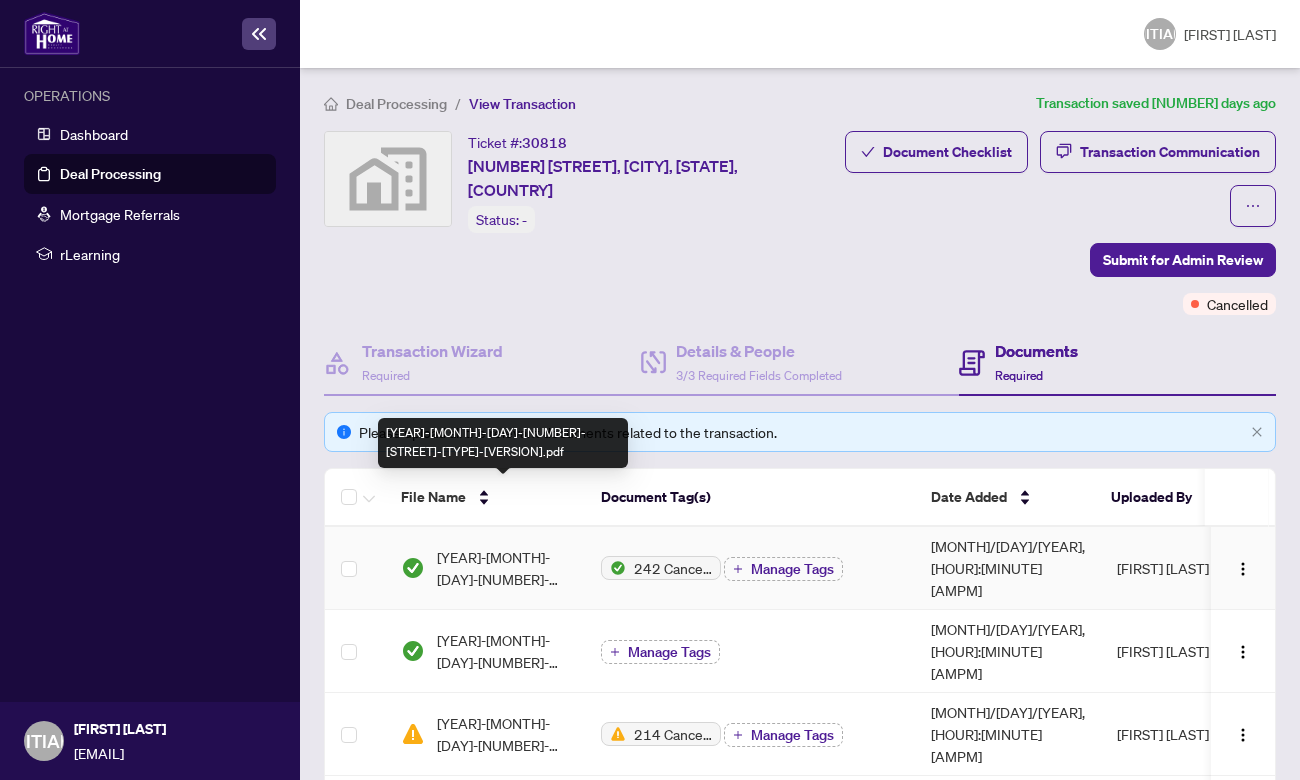 click on "[YEAR]-[MONTH]-[DAY]-[NUMBER]-[STREET]-[TYPE]-[VERSION].pdf" at bounding box center (503, 568) 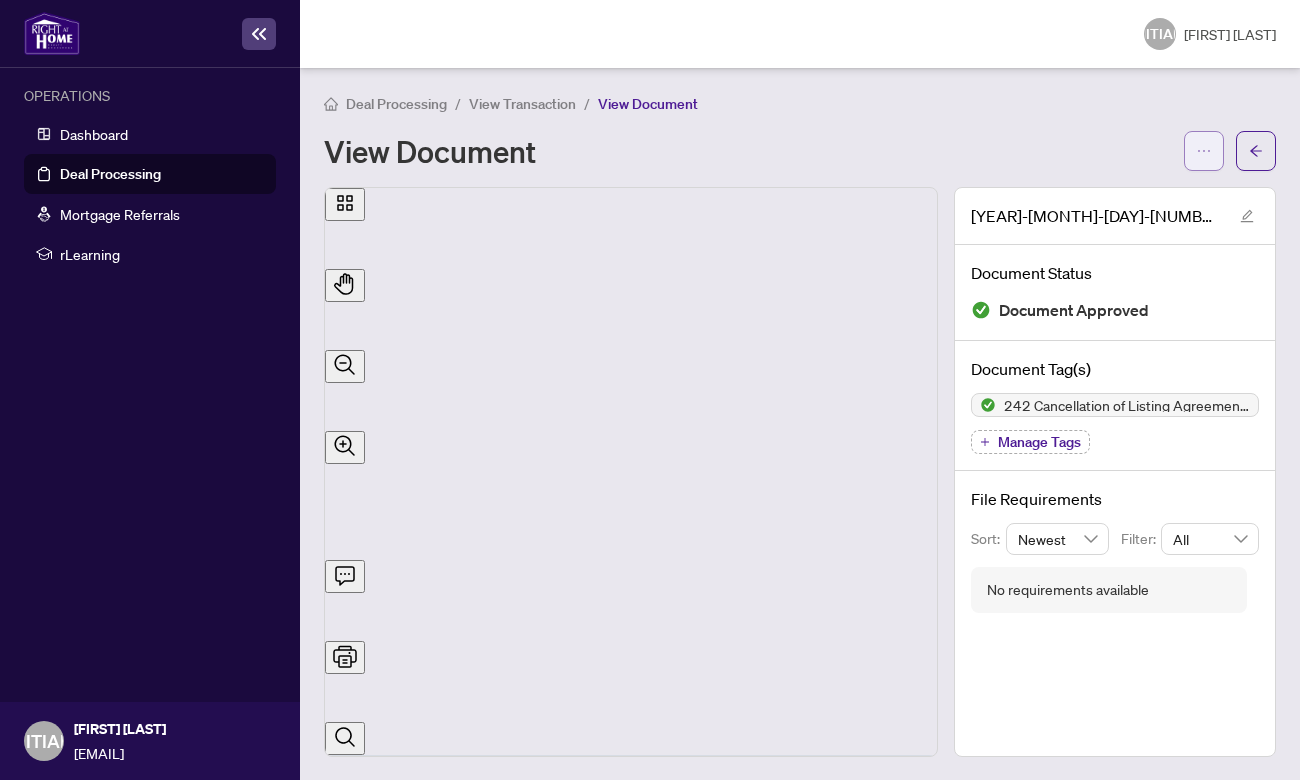 scroll, scrollTop: 0, scrollLeft: 0, axis: both 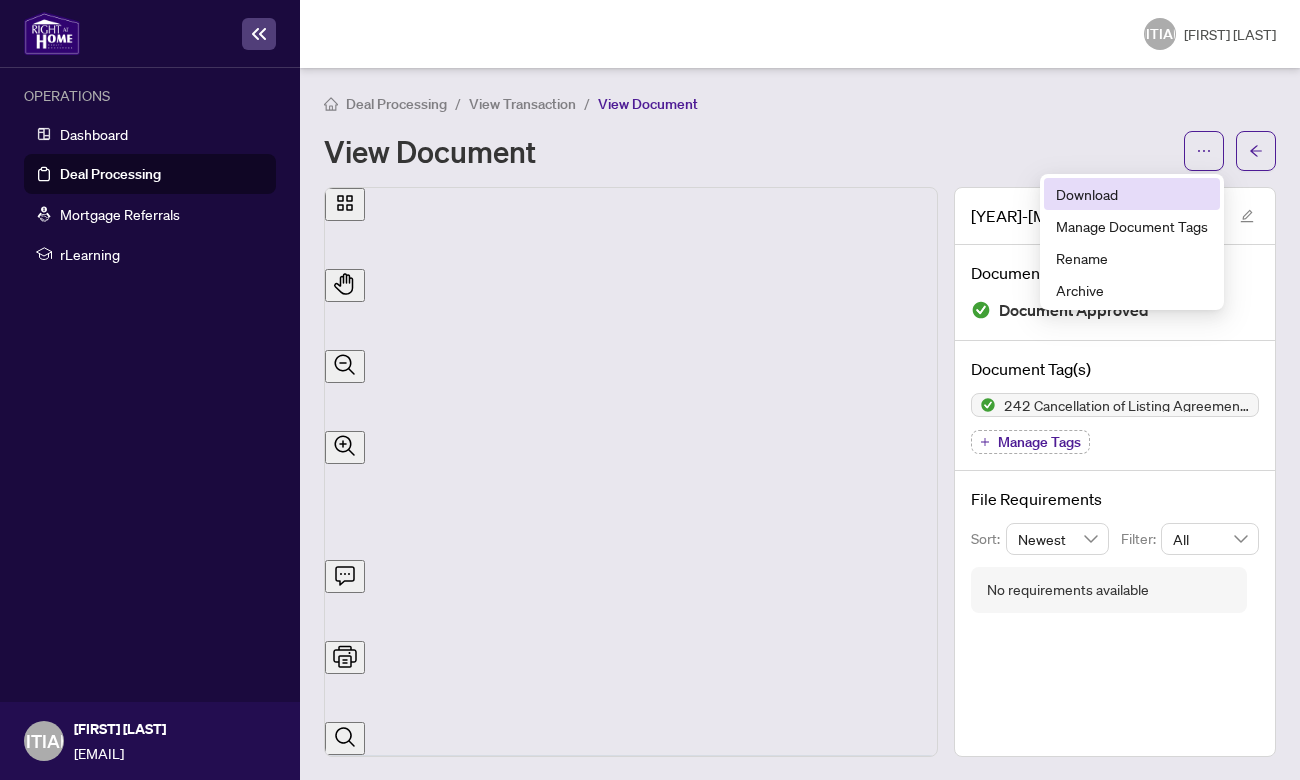 click on "Download" at bounding box center (1132, 194) 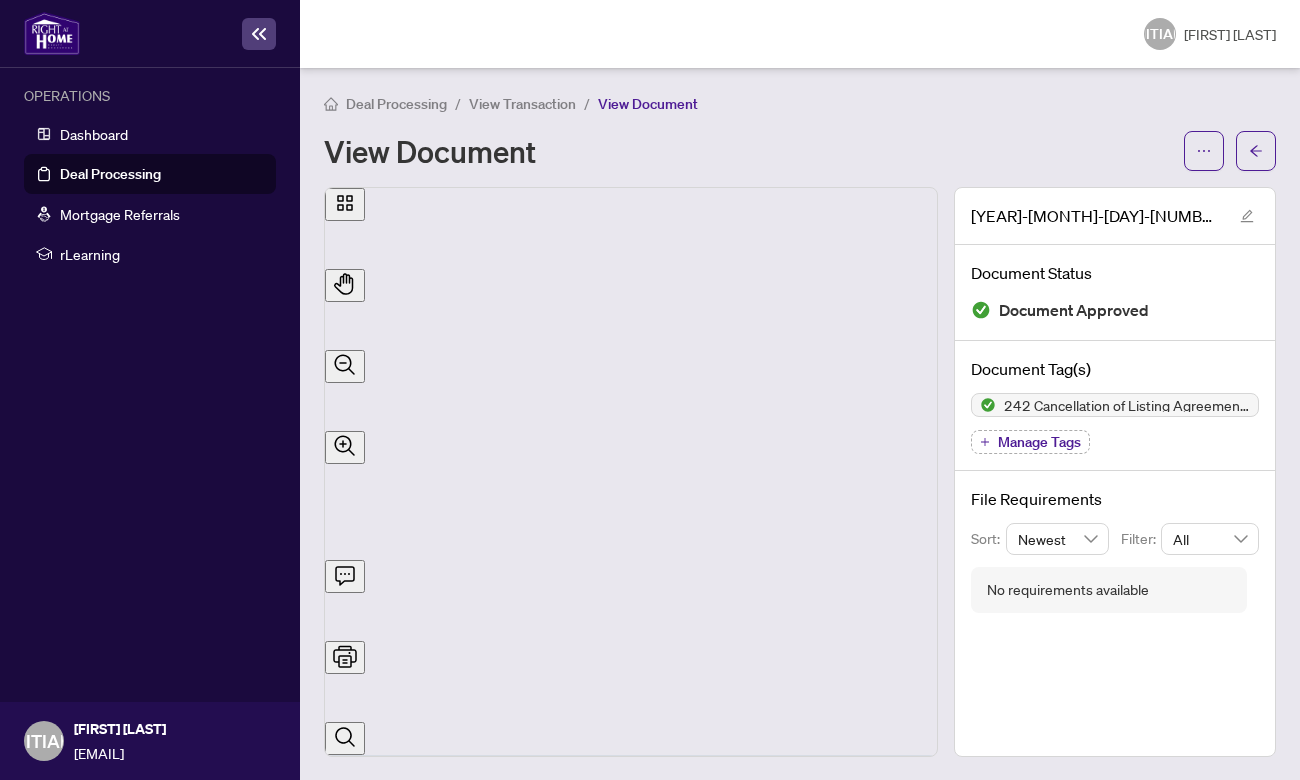 scroll, scrollTop: 260, scrollLeft: 0, axis: vertical 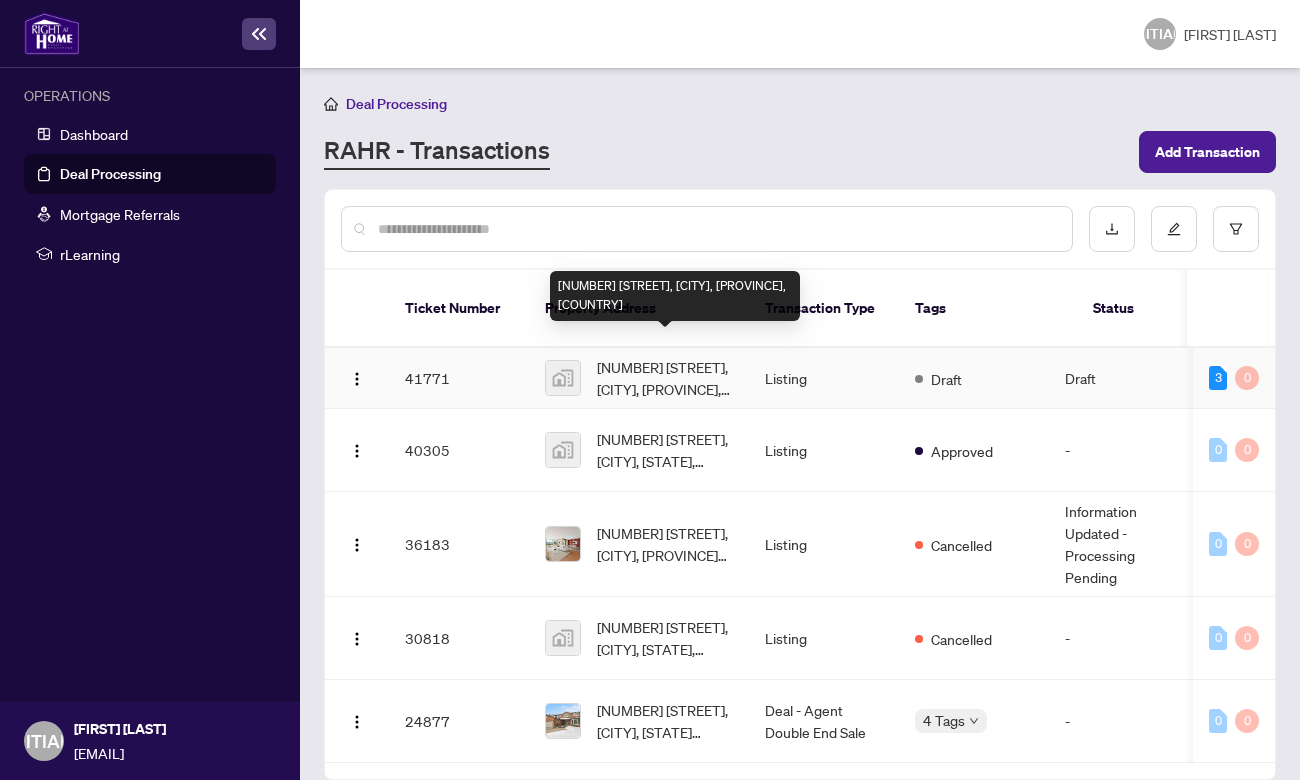 click on "[NUMBER] [STREET], [CITY], [PROVINCE], [COUNTRY]" at bounding box center (665, 378) 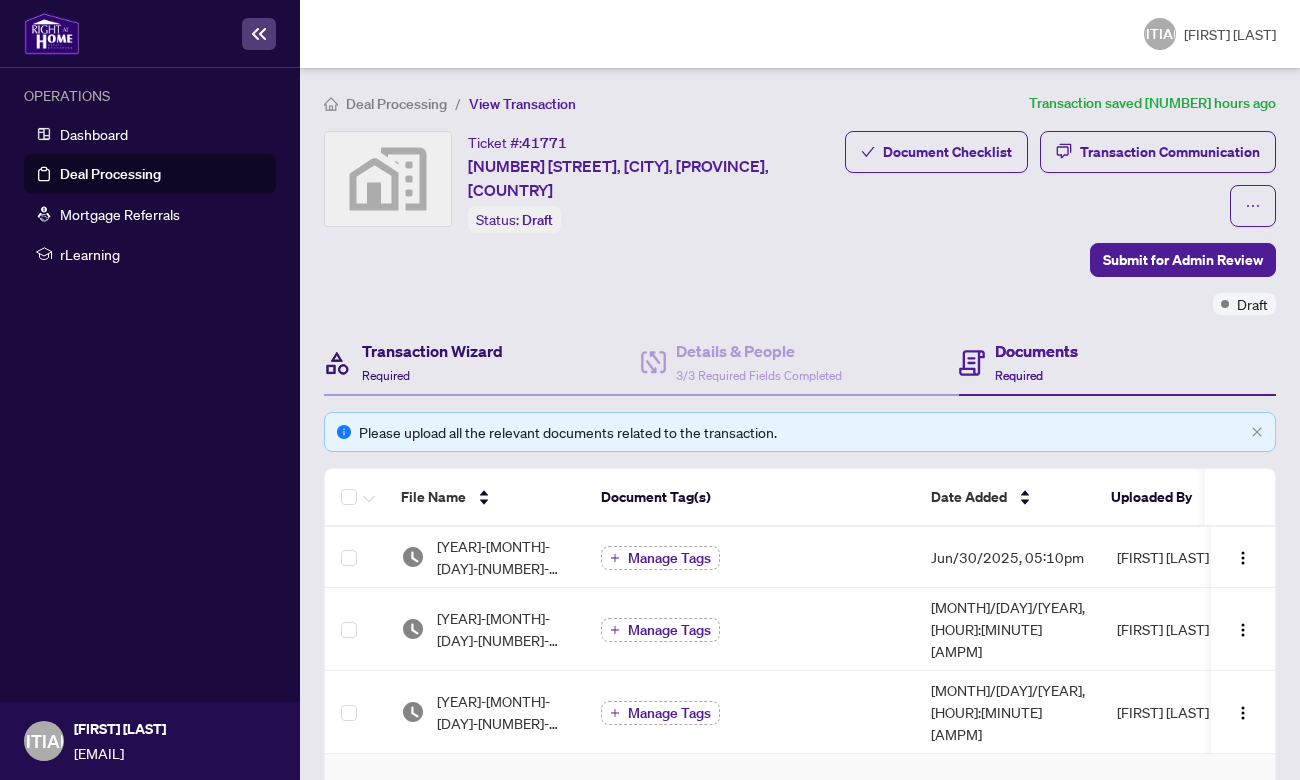 click on "Transaction Wizard" at bounding box center (432, 351) 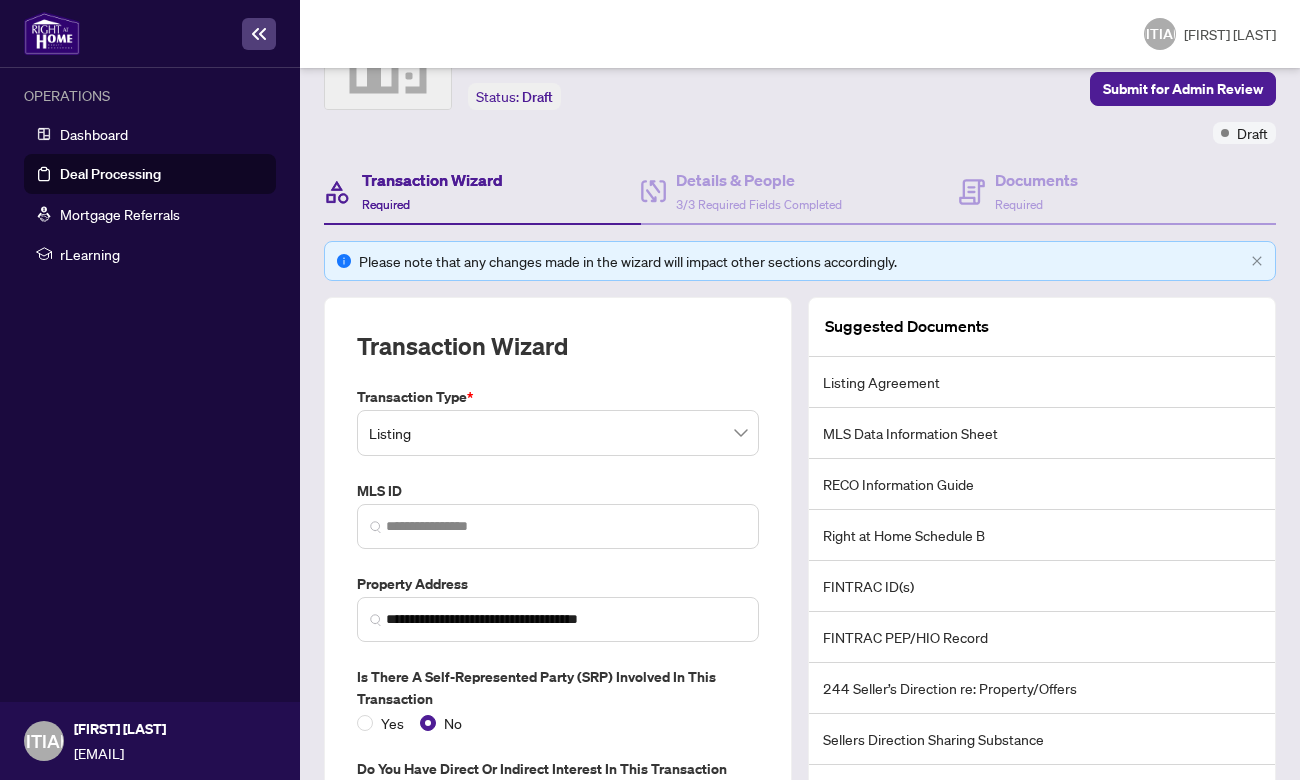 scroll, scrollTop: 120, scrollLeft: 0, axis: vertical 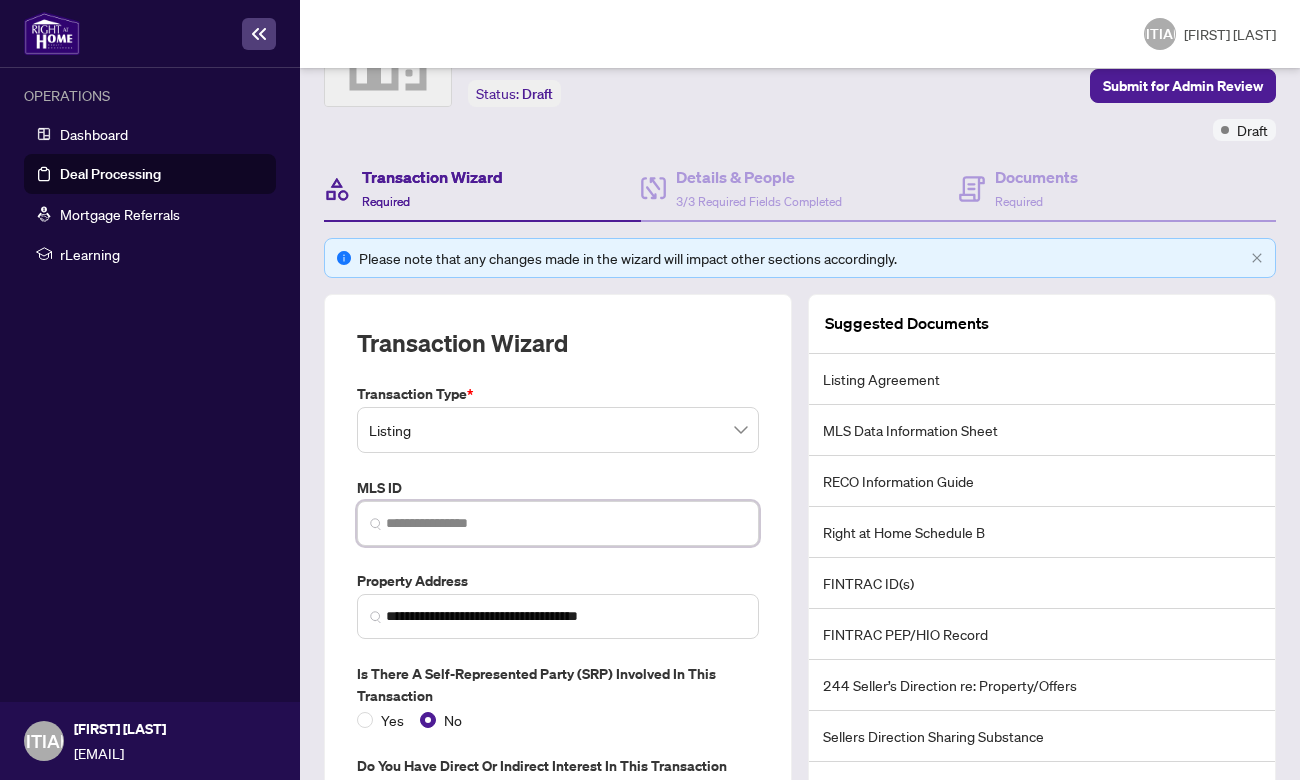 click at bounding box center (566, 523) 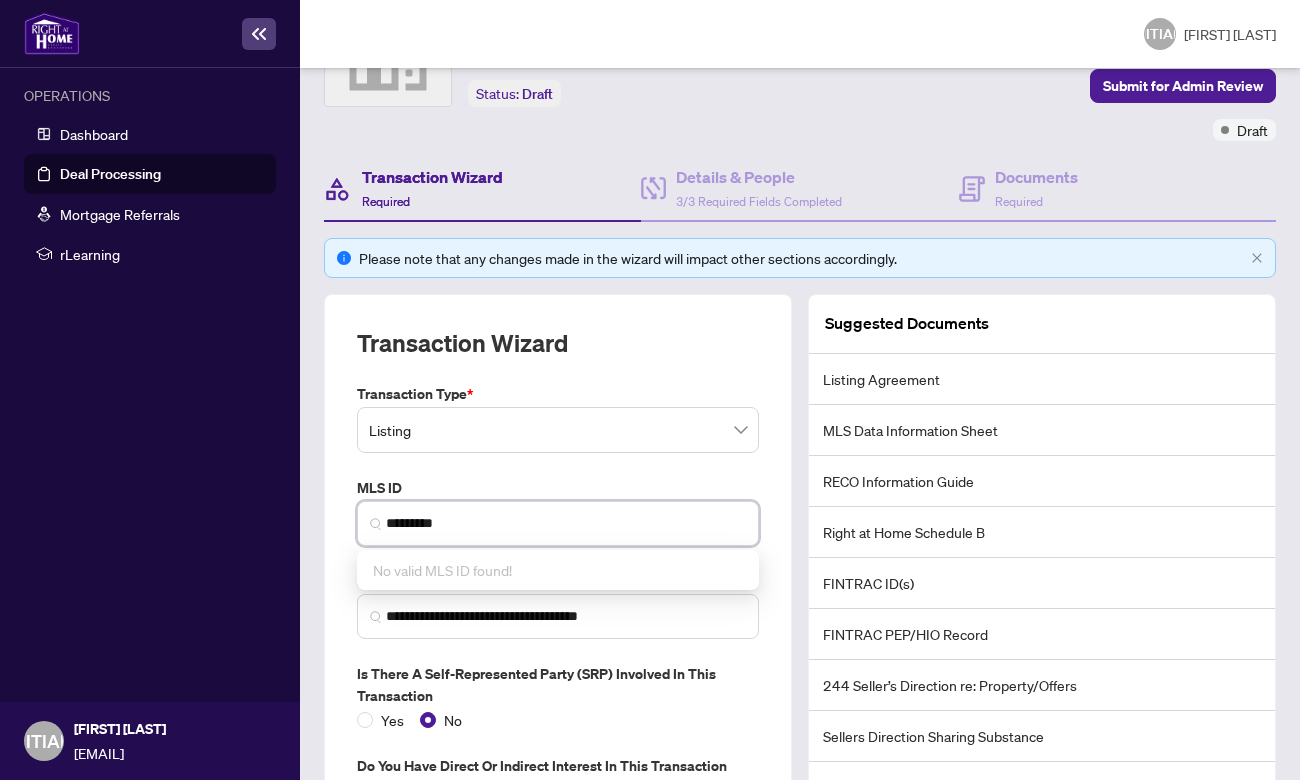 type on "*********" 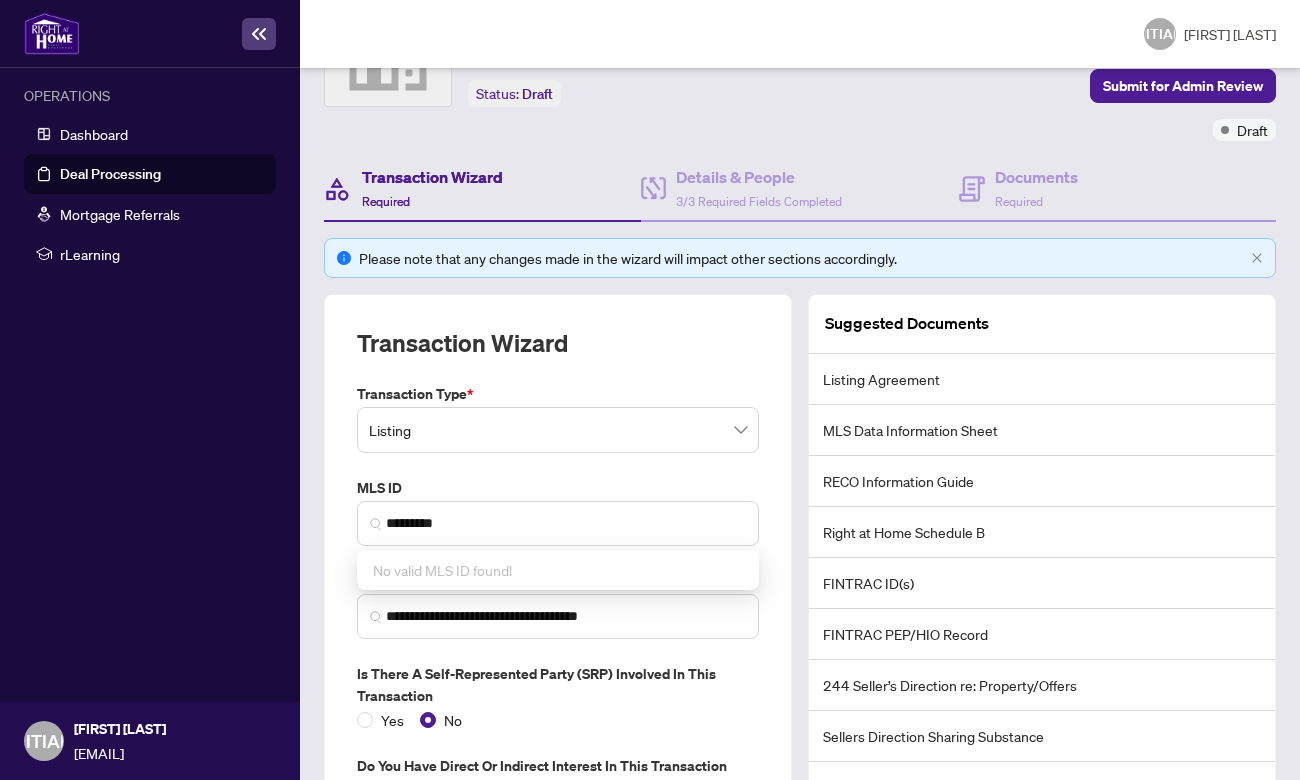click on "MLS ID ********* No valid MLS ID found!" at bounding box center (558, 511) 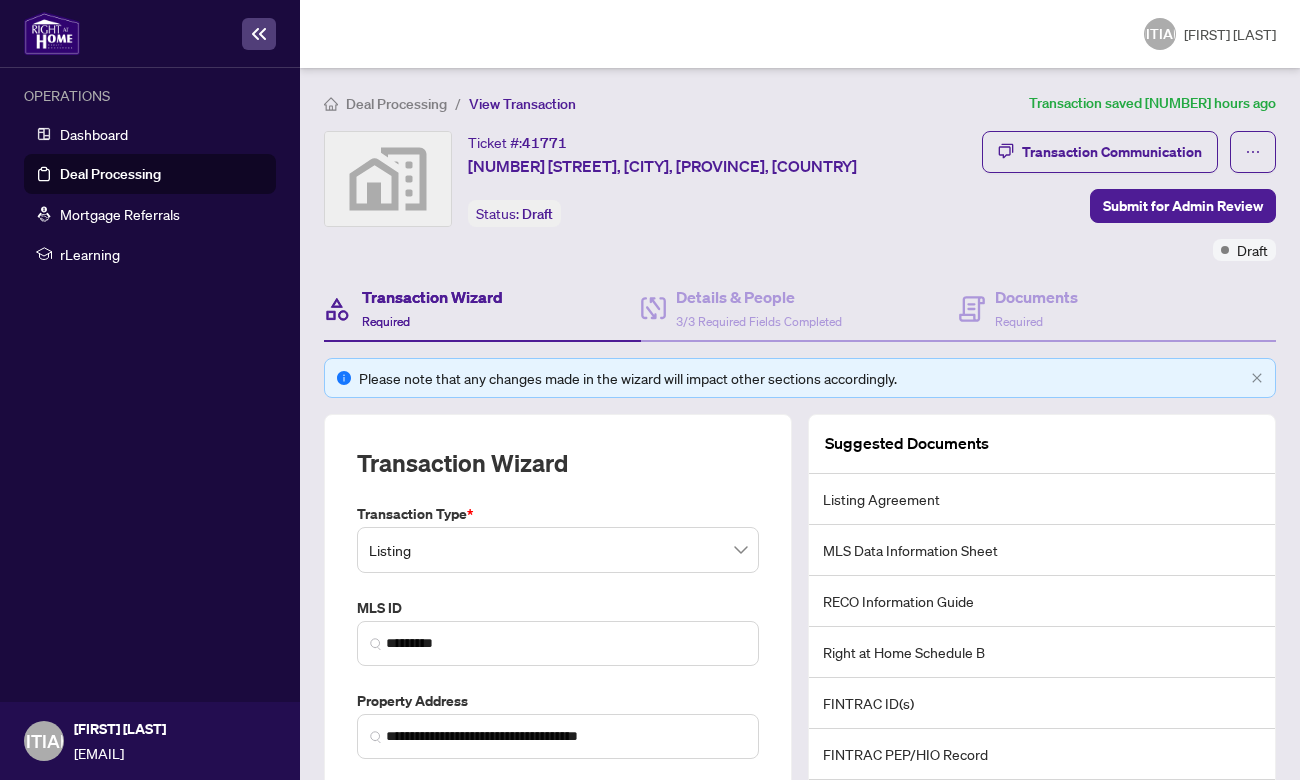 scroll, scrollTop: 0, scrollLeft: 0, axis: both 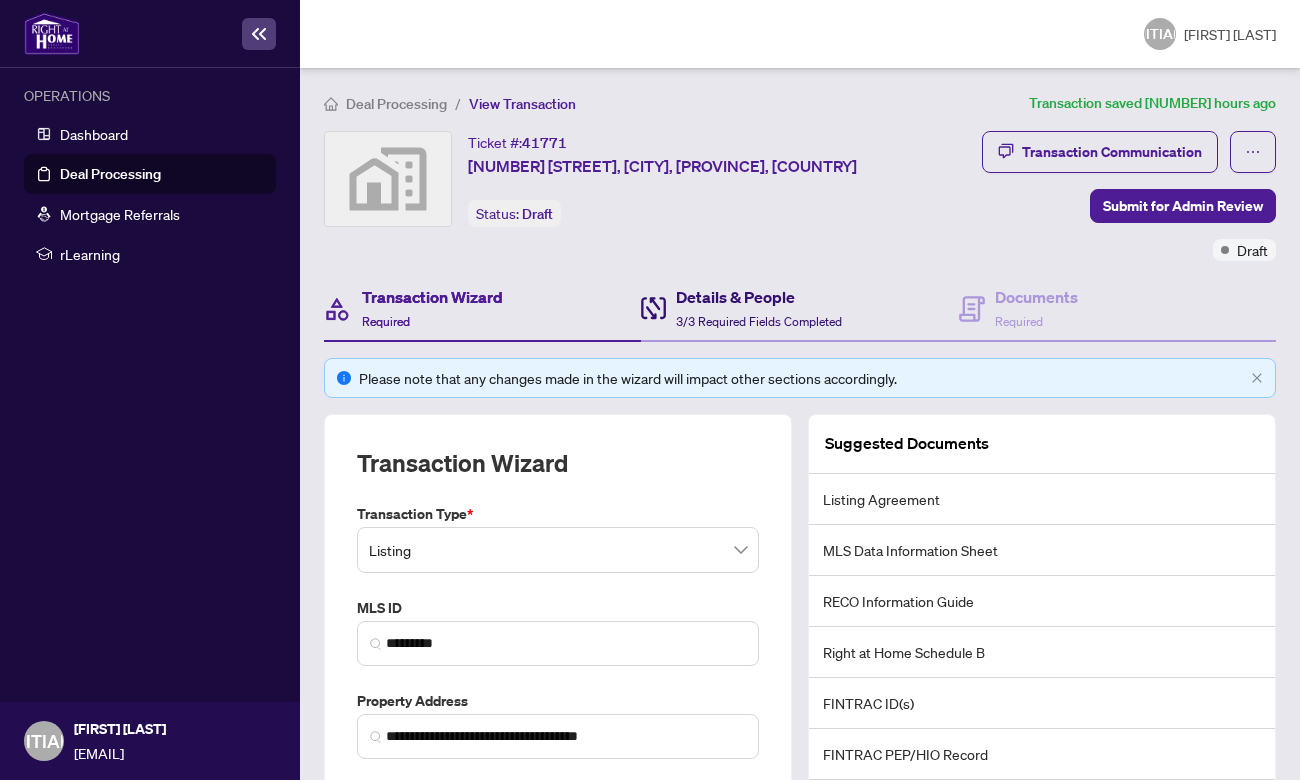 click on "Details & People" at bounding box center [759, 297] 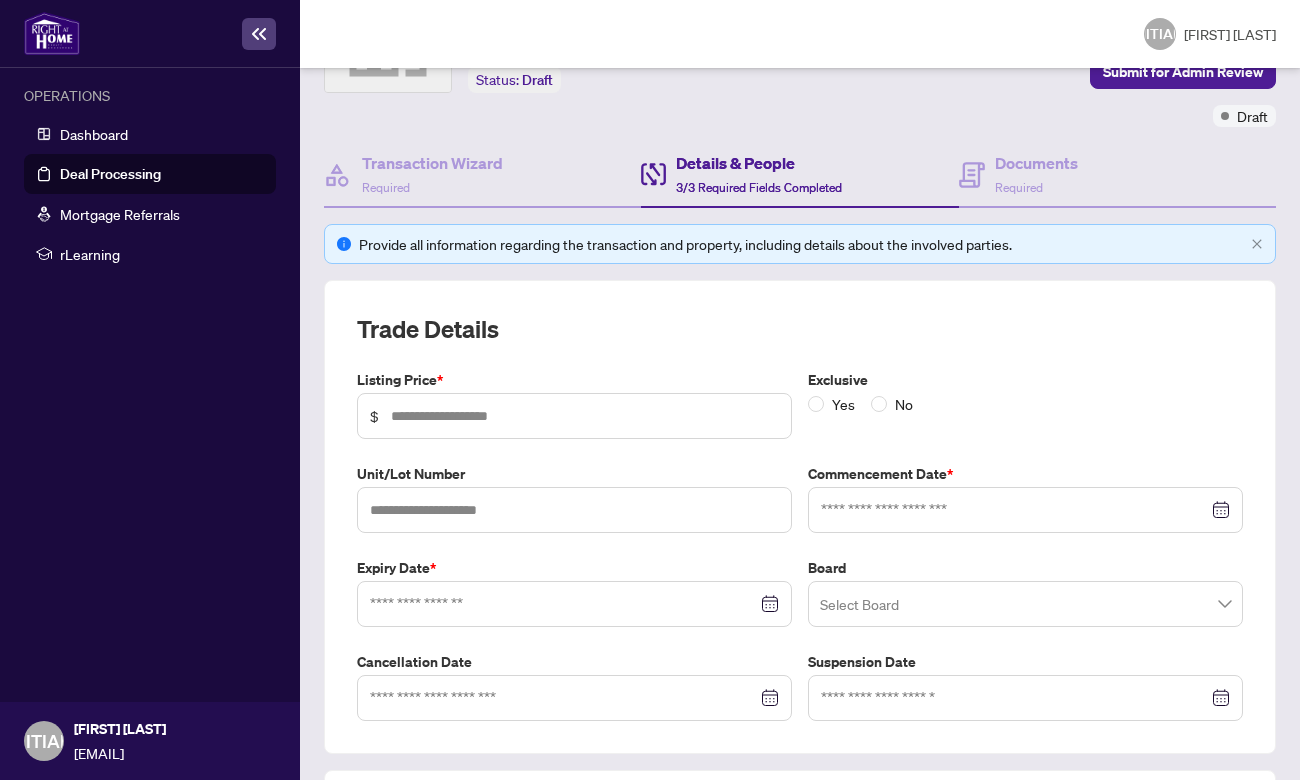 scroll, scrollTop: 359, scrollLeft: 0, axis: vertical 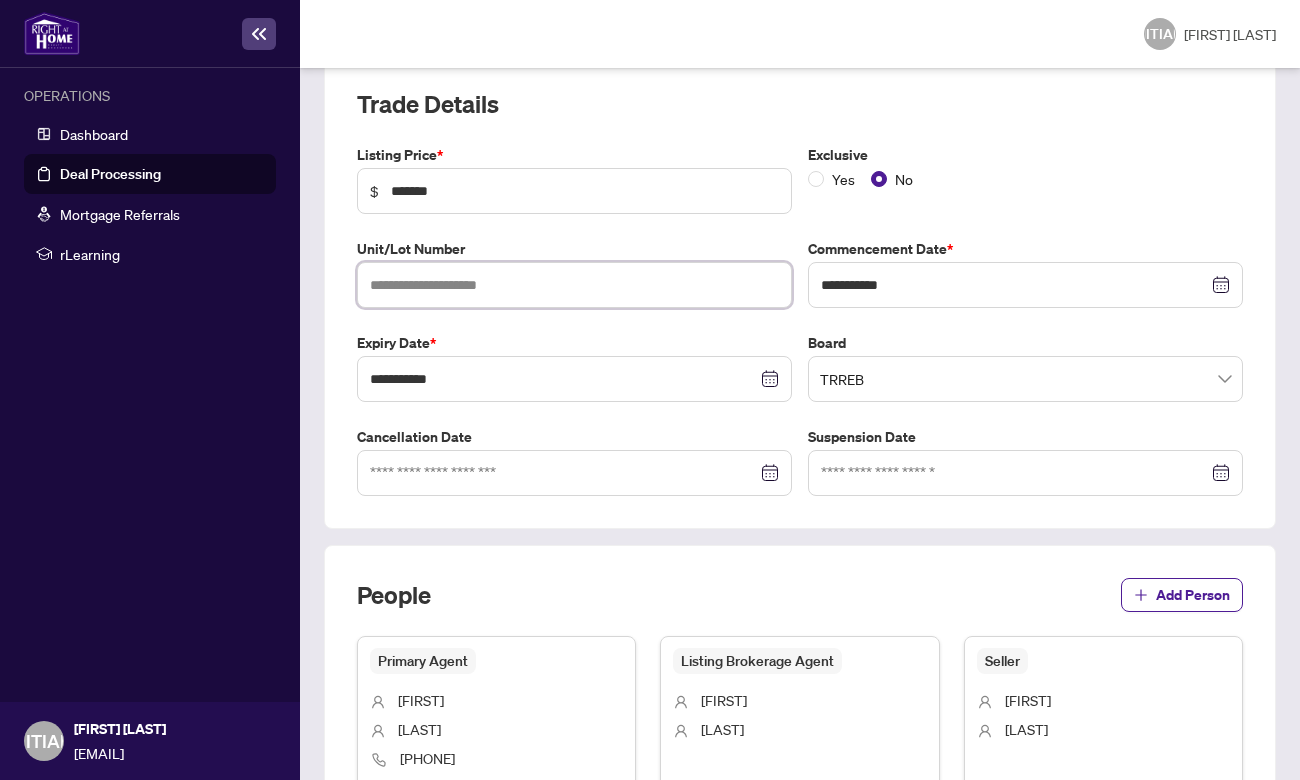 click at bounding box center [574, 285] 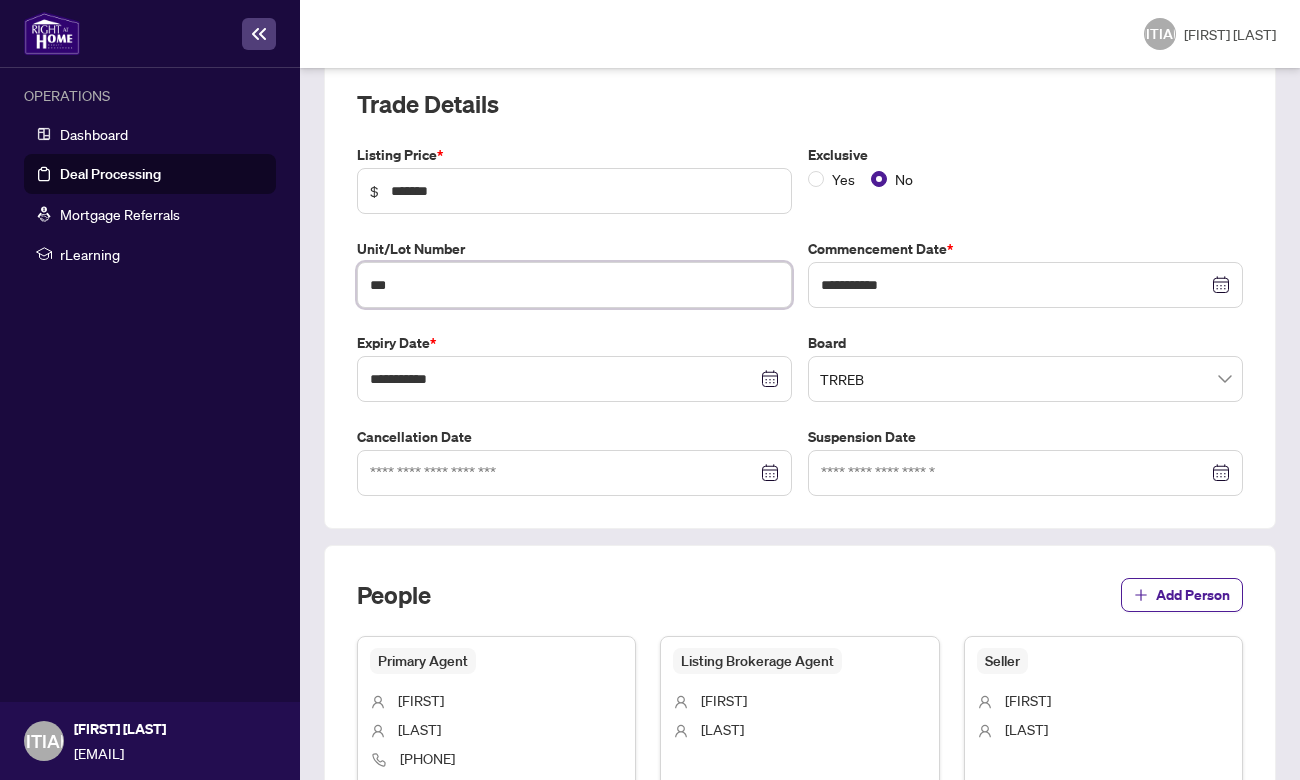 type on "***" 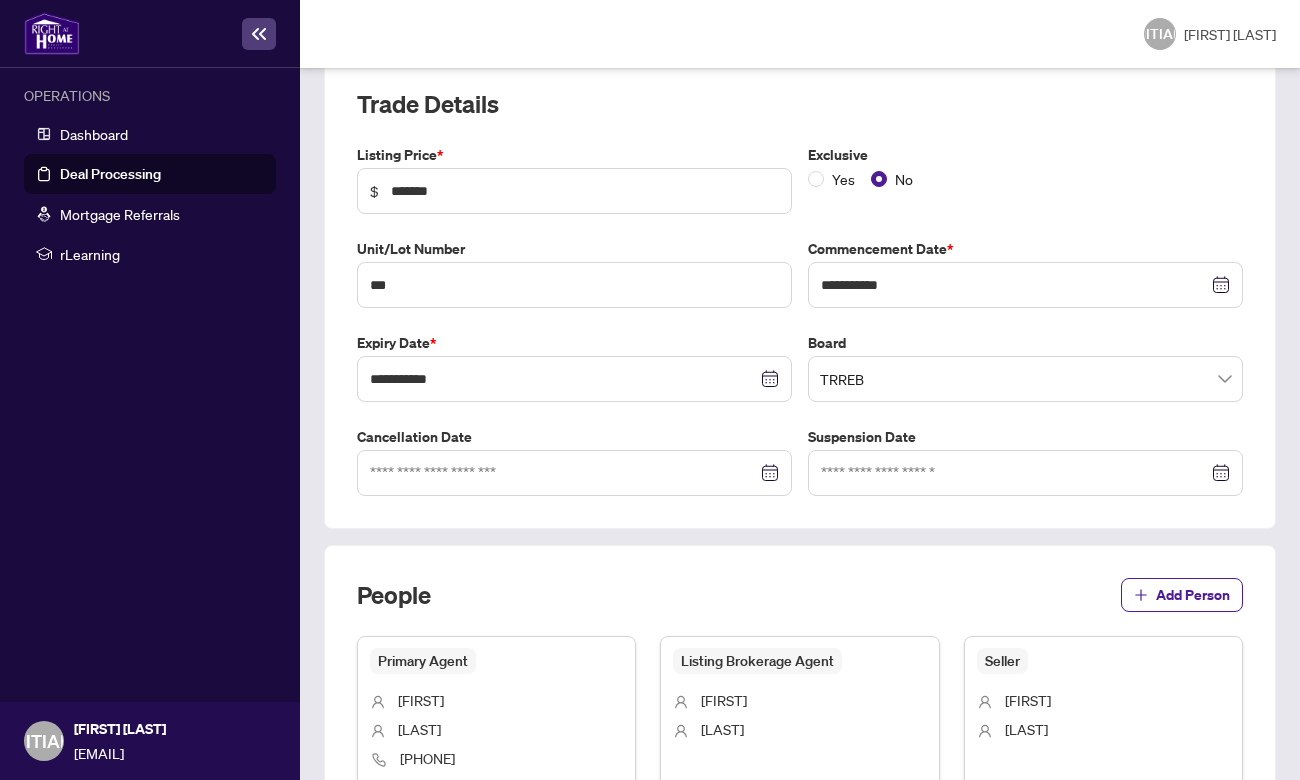 click on "**********" at bounding box center (800, 320) 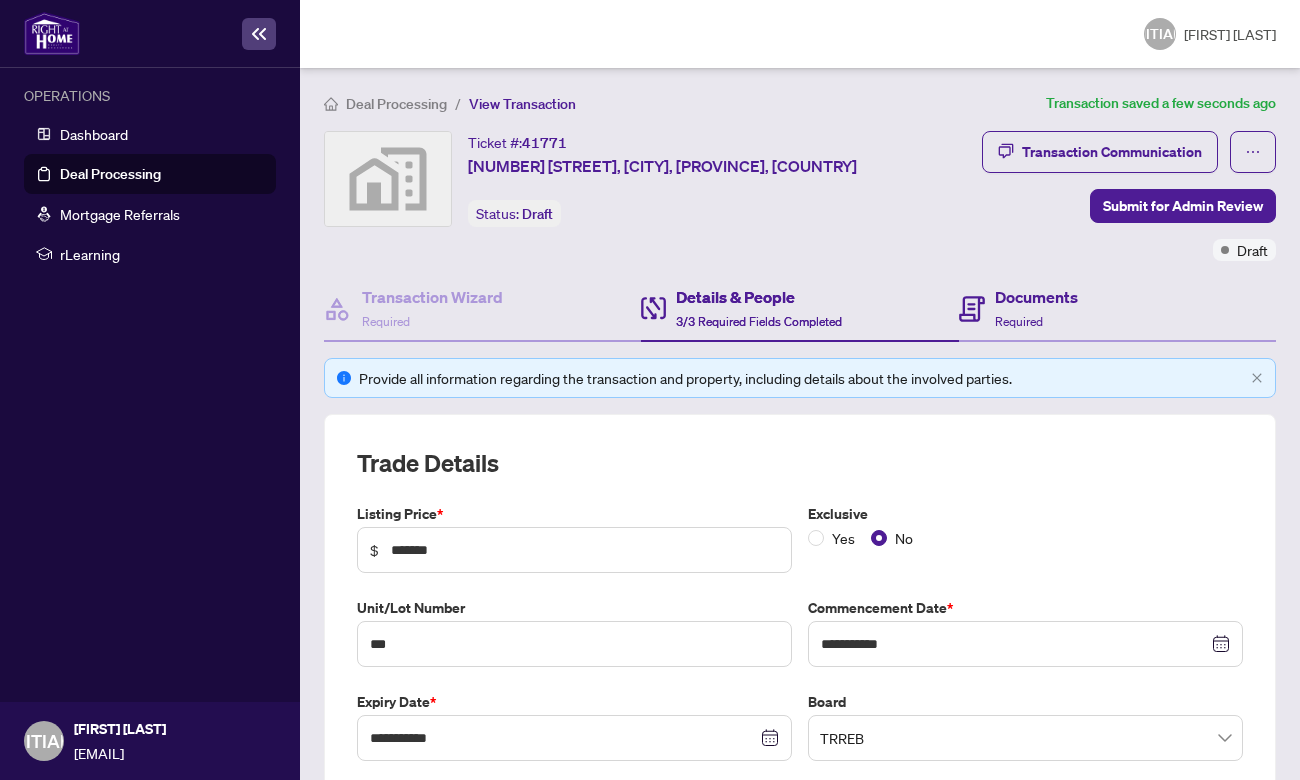 scroll, scrollTop: 0, scrollLeft: 0, axis: both 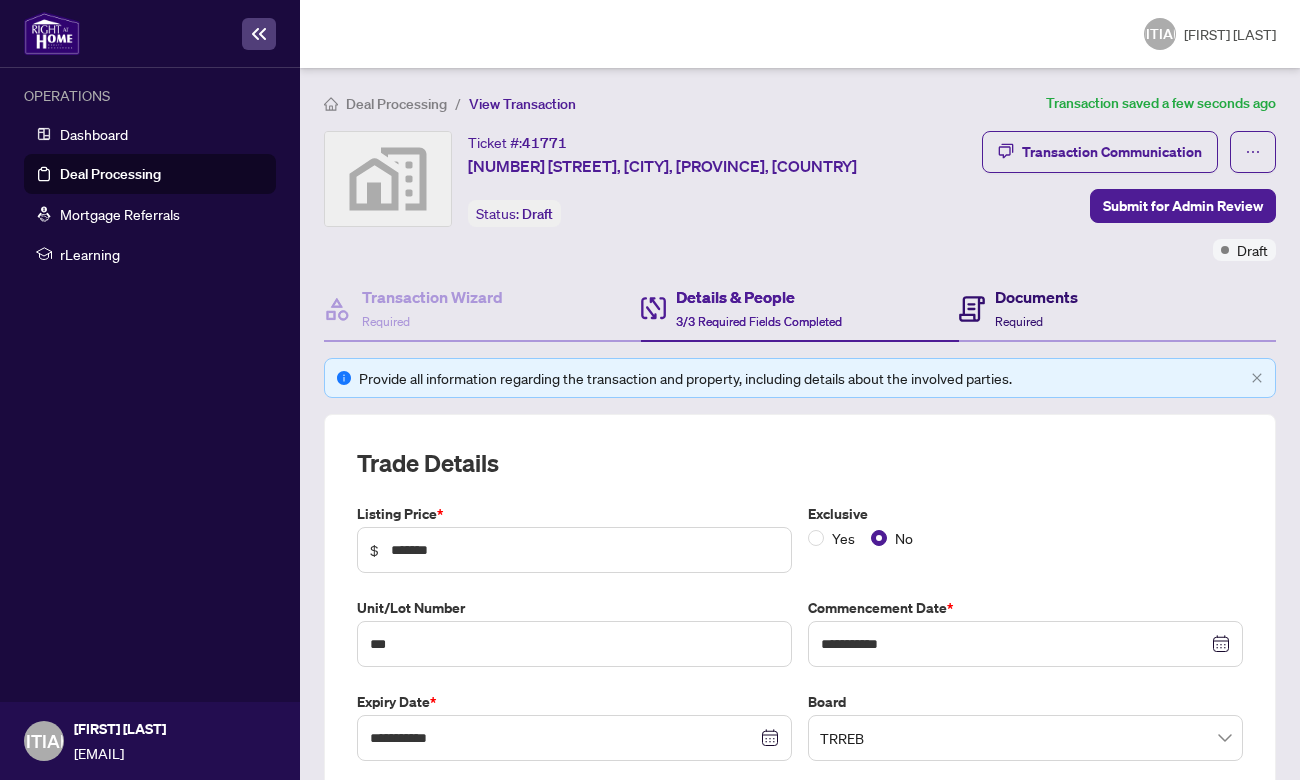 click on "Documents" at bounding box center [1036, 297] 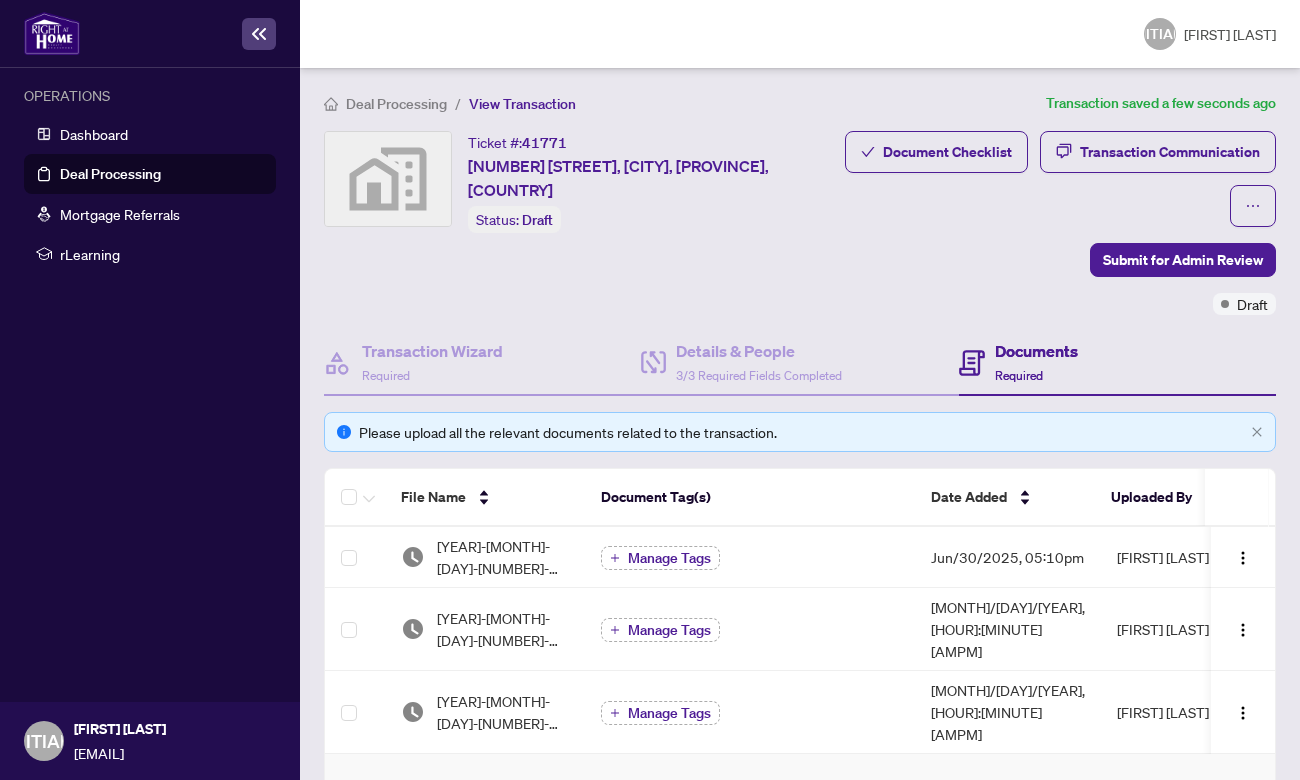 scroll, scrollTop: 0, scrollLeft: 0, axis: both 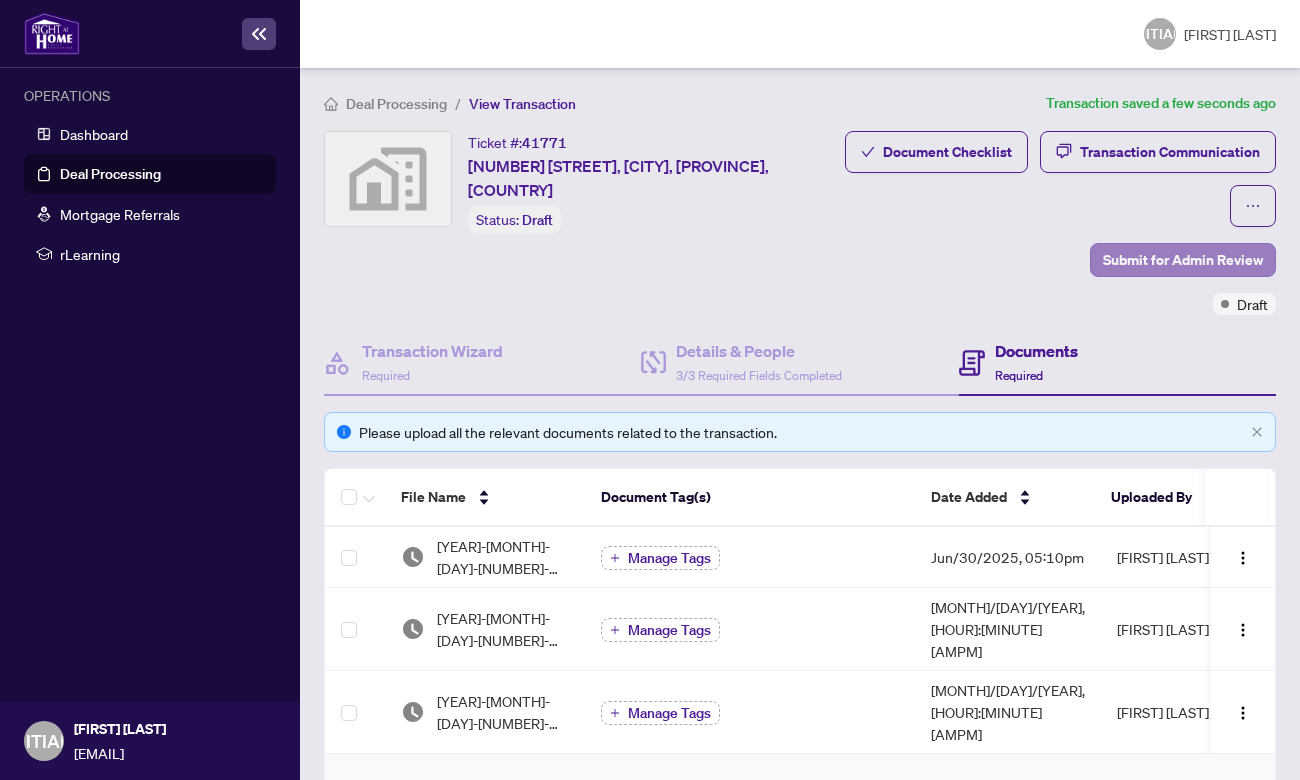 click on "Submit for Admin Review" at bounding box center [1183, 260] 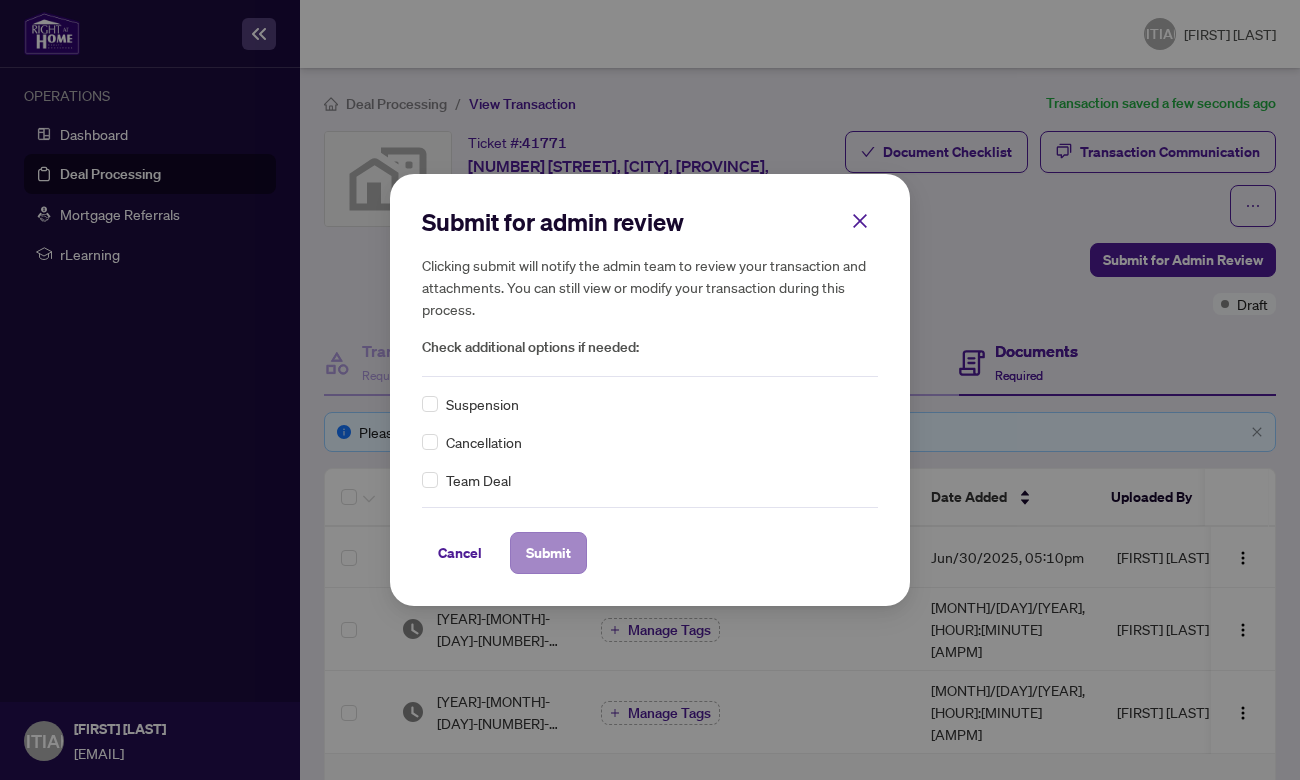 click on "Submit" at bounding box center [548, 553] 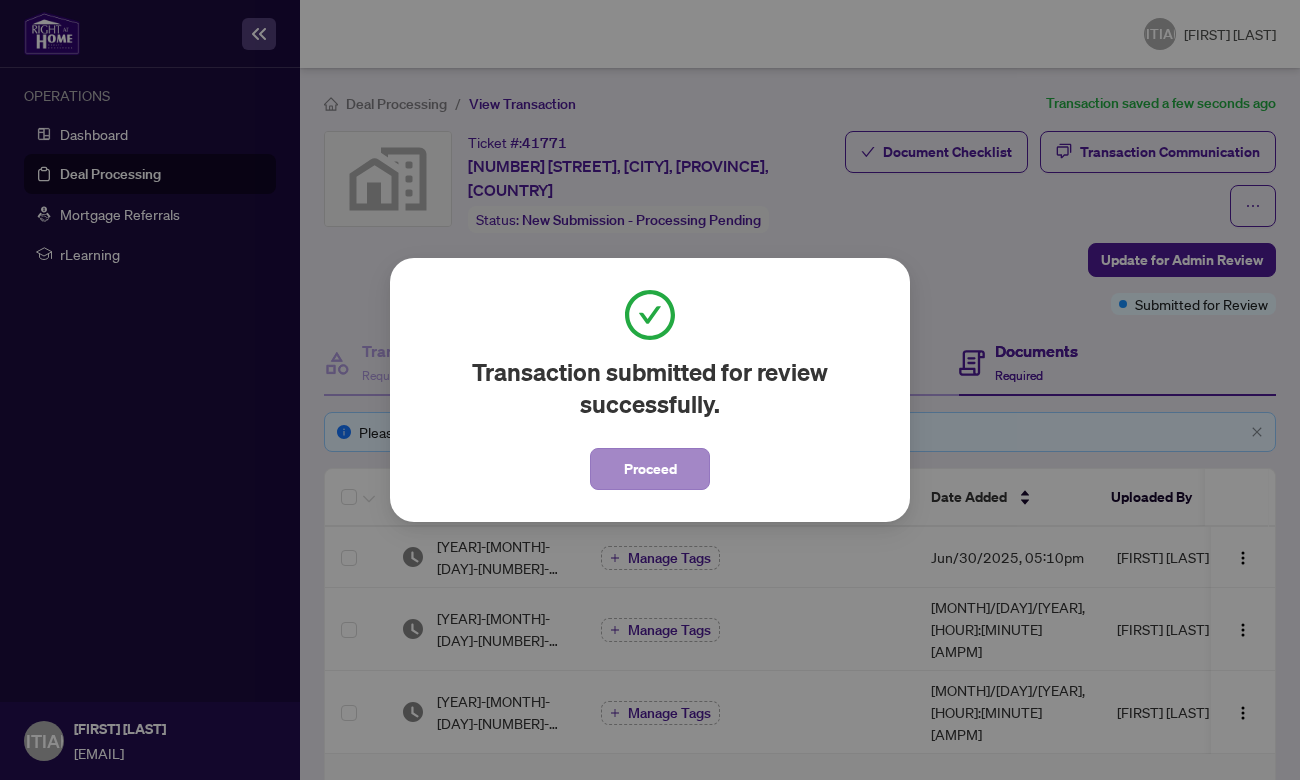 click on "Proceed" at bounding box center [650, 469] 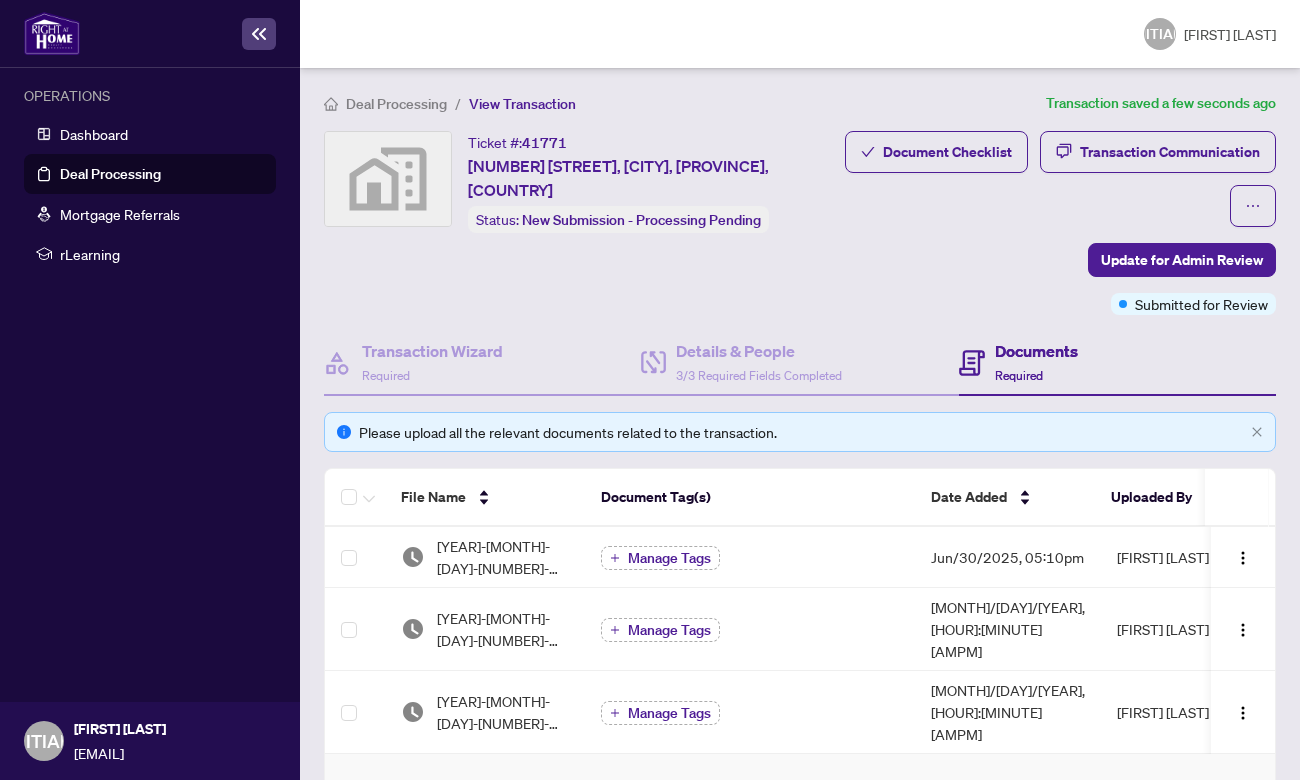 click on "Deal Processing" at bounding box center [396, 104] 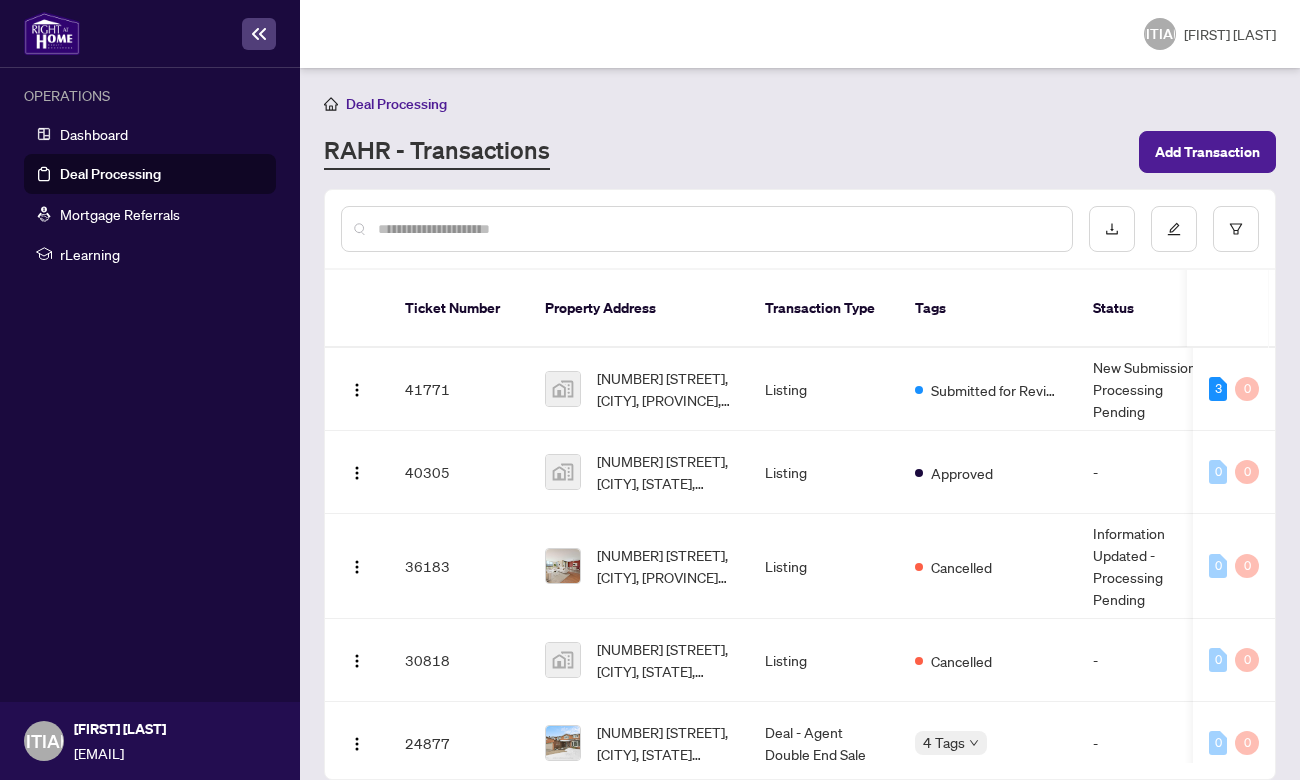 scroll, scrollTop: 0, scrollLeft: 0, axis: both 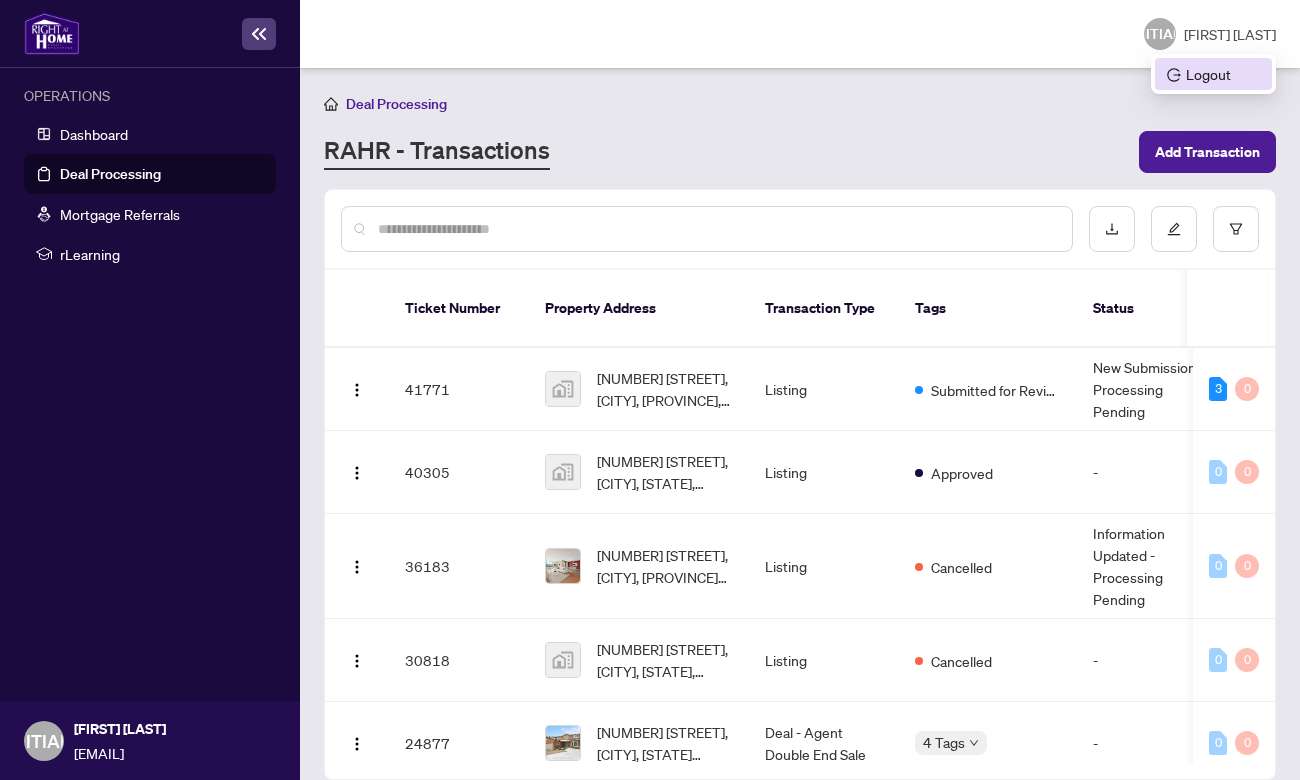 click on "Logout" at bounding box center (1213, 74) 